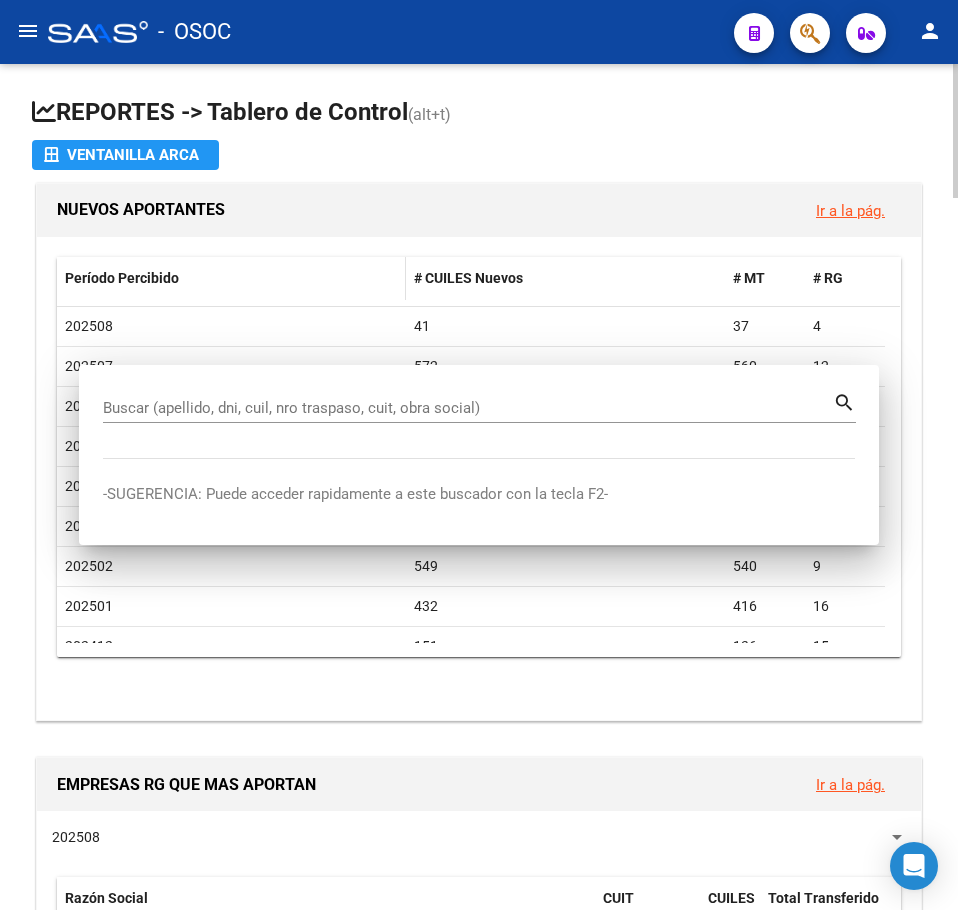 scroll, scrollTop: 0, scrollLeft: 0, axis: both 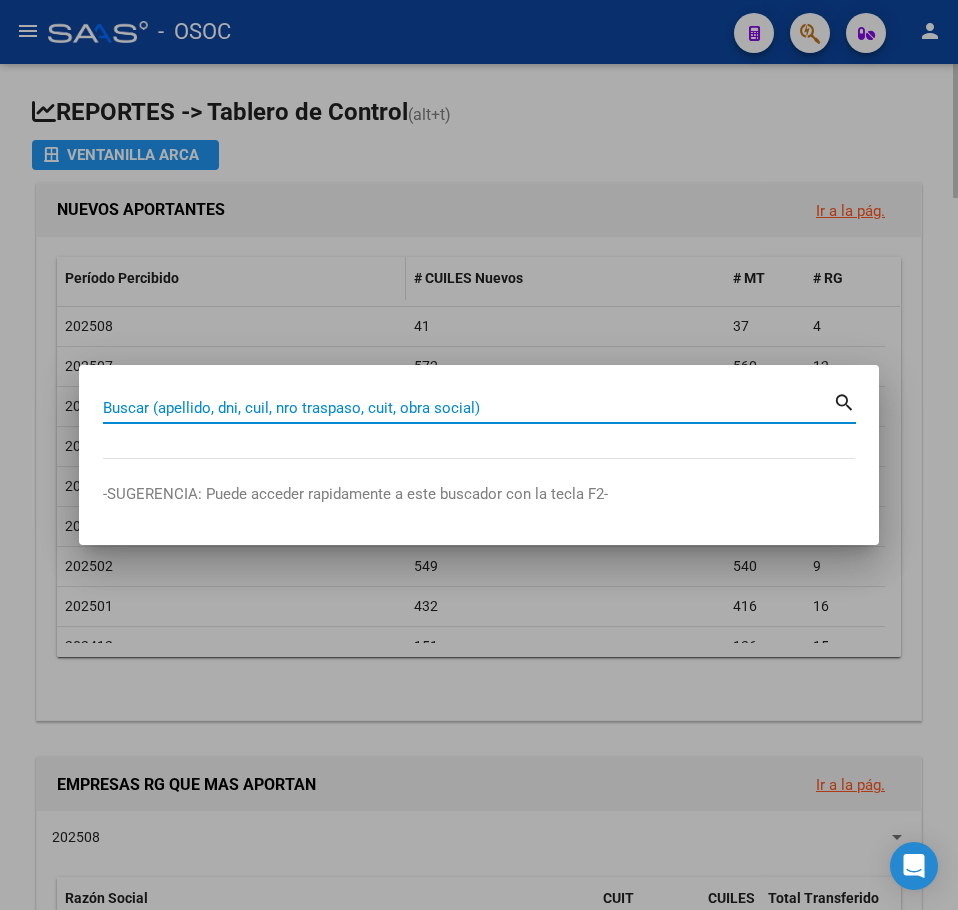 paste on "14908787" 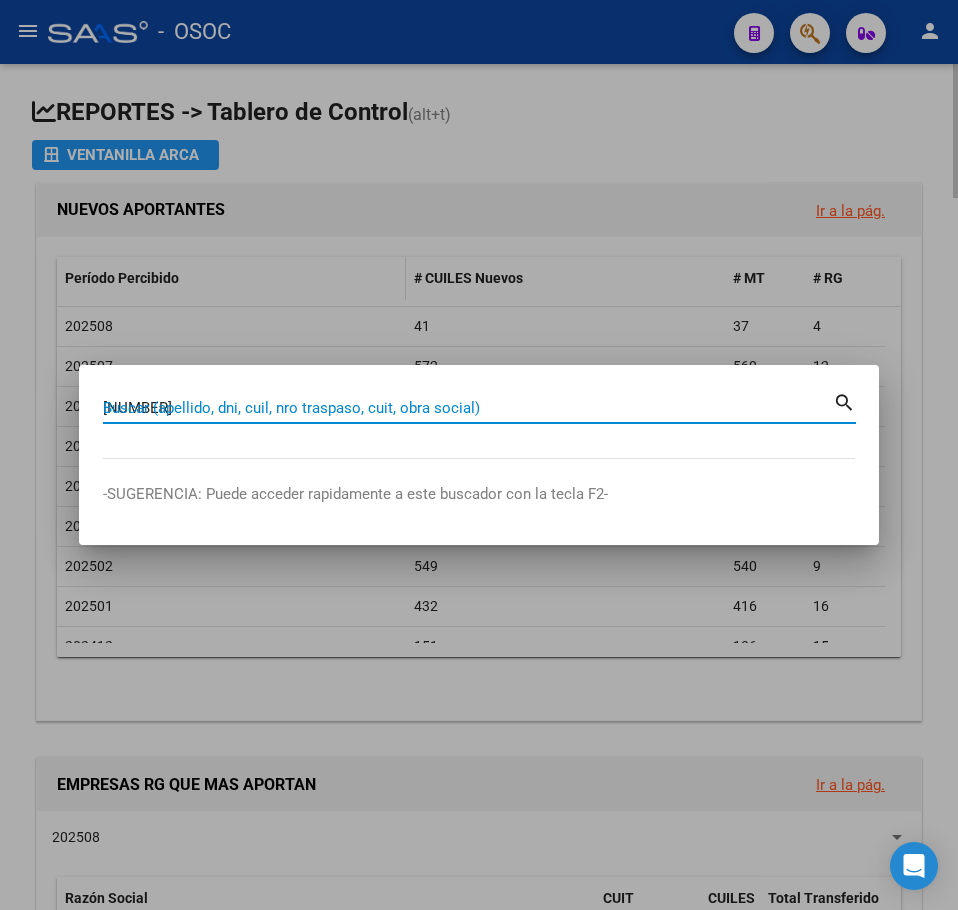 type on "[NUMBER]" 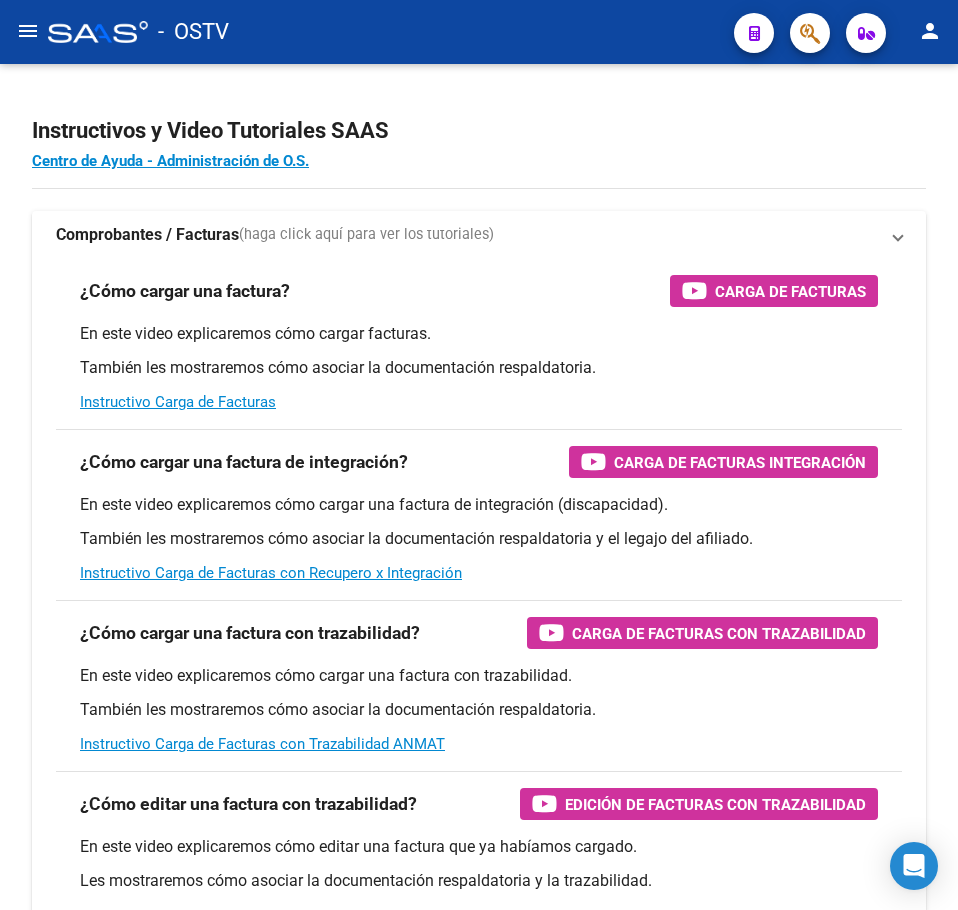 scroll, scrollTop: 0, scrollLeft: 0, axis: both 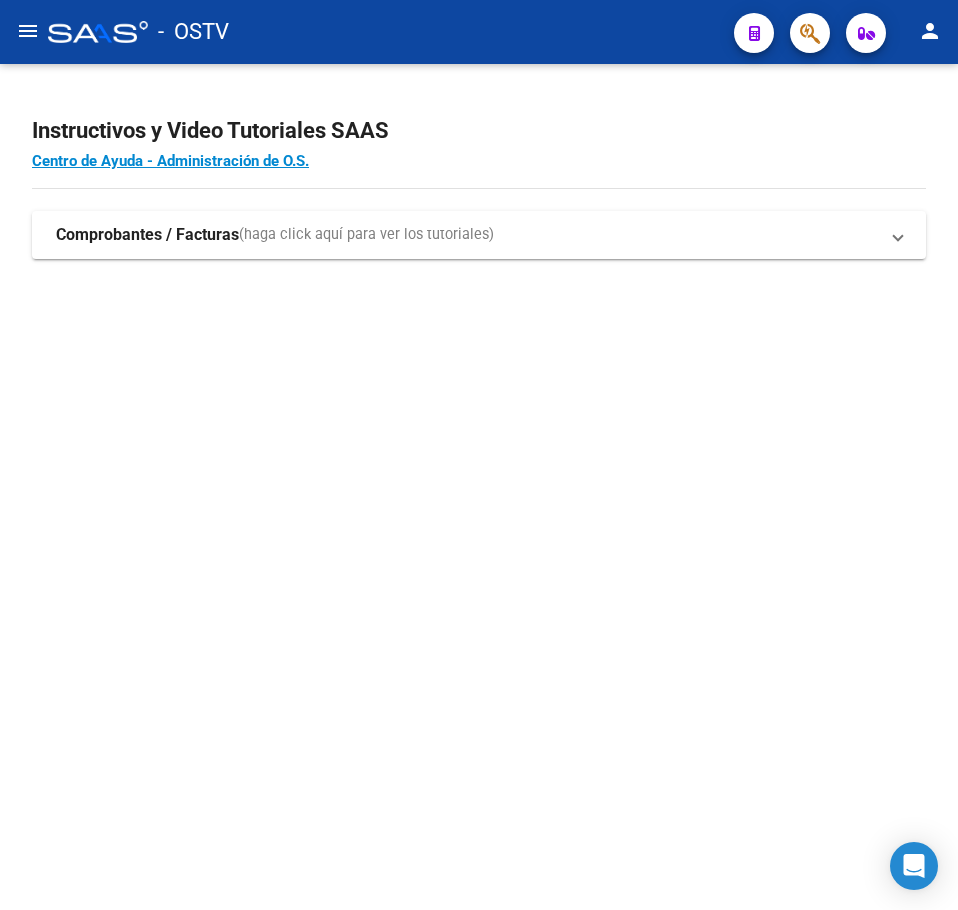 click on "Instructivos y Video Tutoriales SAAS Centro de Ayuda - Administración de O.S. Comprobantes / Facturas  (haga click aquí para ver los tutoriales) ¿Cómo cargar una factura?    Carga de Facturas En este video explicaremos cómo cargar facturas. También les mostraremos cómo asociar la documentación respaldatoria. Instructivo Carga de Facturas ¿Cómo cargar una factura de integración?    Carga de Facturas Integración En este video explicaremos cómo cargar una factura de integración (discapacidad). También les mostraremos cómo asociar la documentación respaldatoria y el legajo del afiliado. Instructivo Carga de Facturas con Recupero x Integración ¿Cómo cargar una factura con trazabilidad?    Carga de Facturas con Trazabilidad En este video explicaremos cómo cargar una factura con trazabilidad. También les mostraremos cómo asociar la documentación respaldatoria.  Instructivo Carga de Facturas con Trazabilidad ANMAT ¿Cómo editar una factura con trazabilidad?" 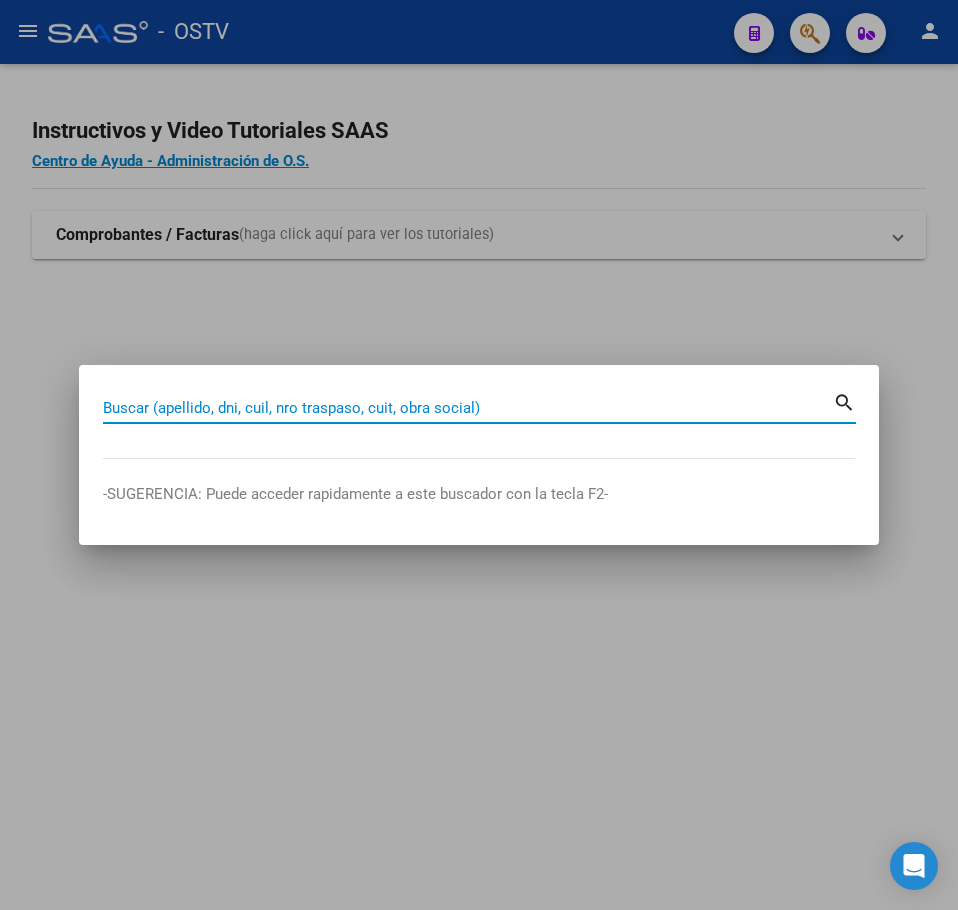 paste on "[NUMBER]" 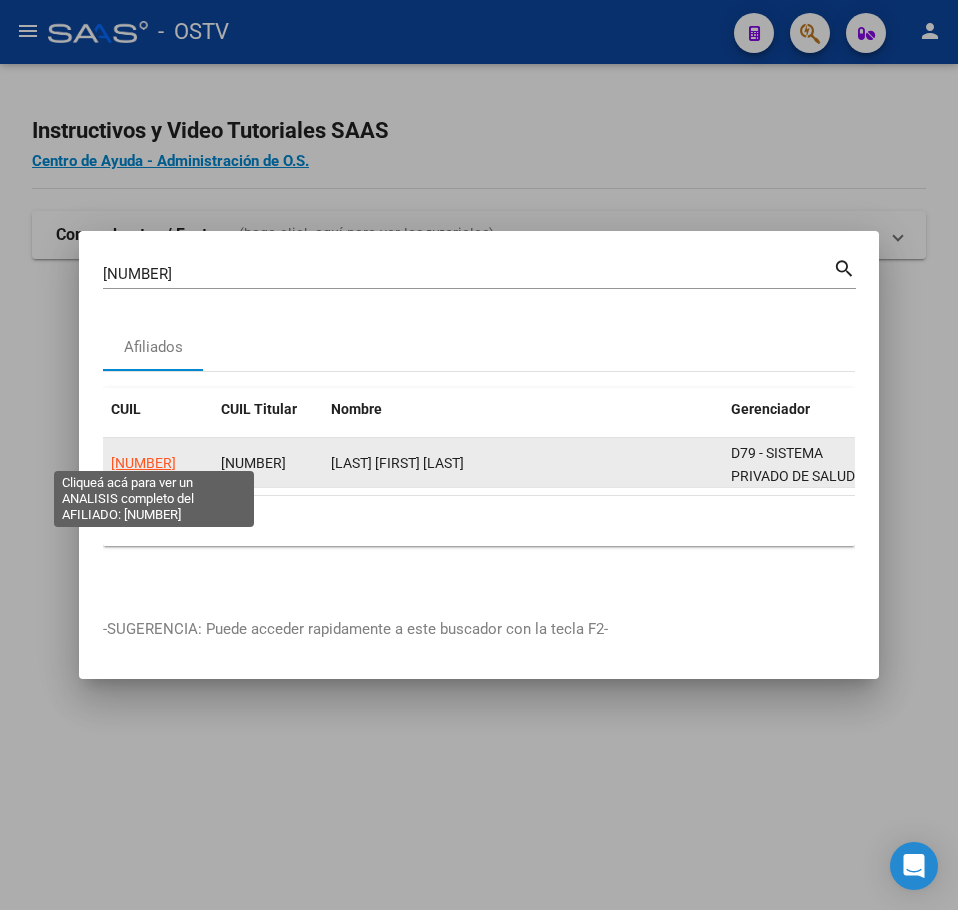 click on "[NUMBER]" 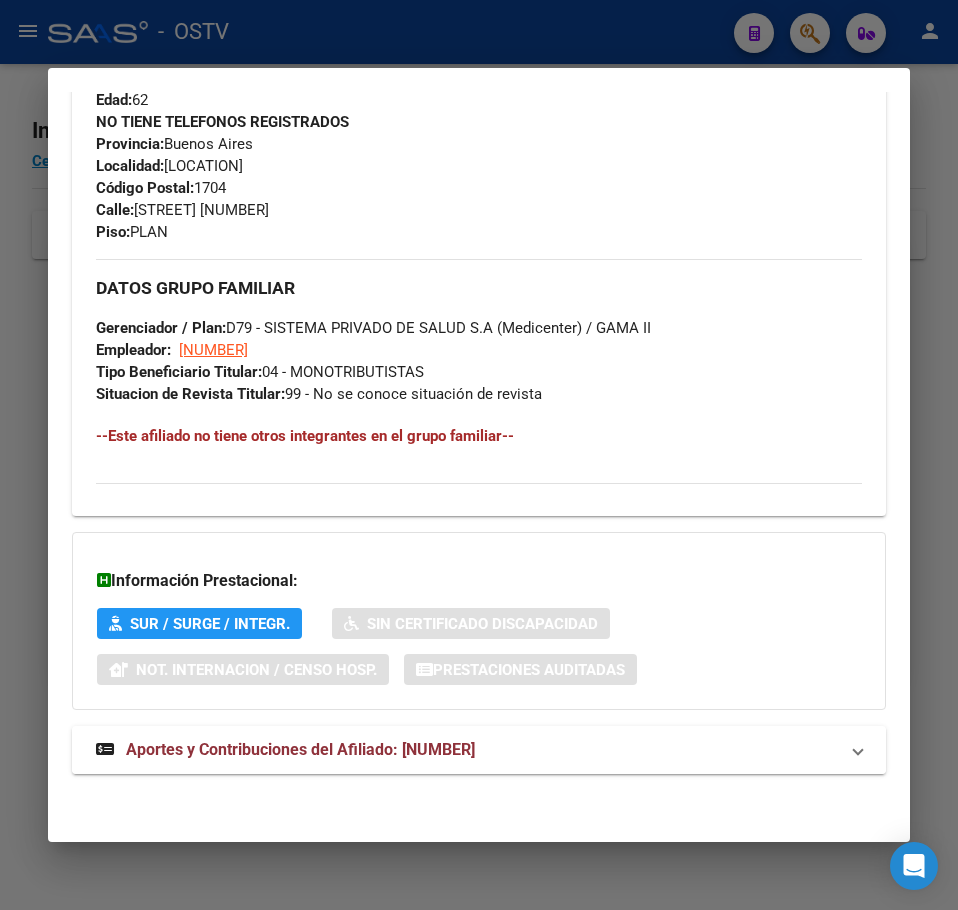 click on "Aportes y Contribuciones del Afiliado: [NUMBER]" at bounding box center (479, 750) 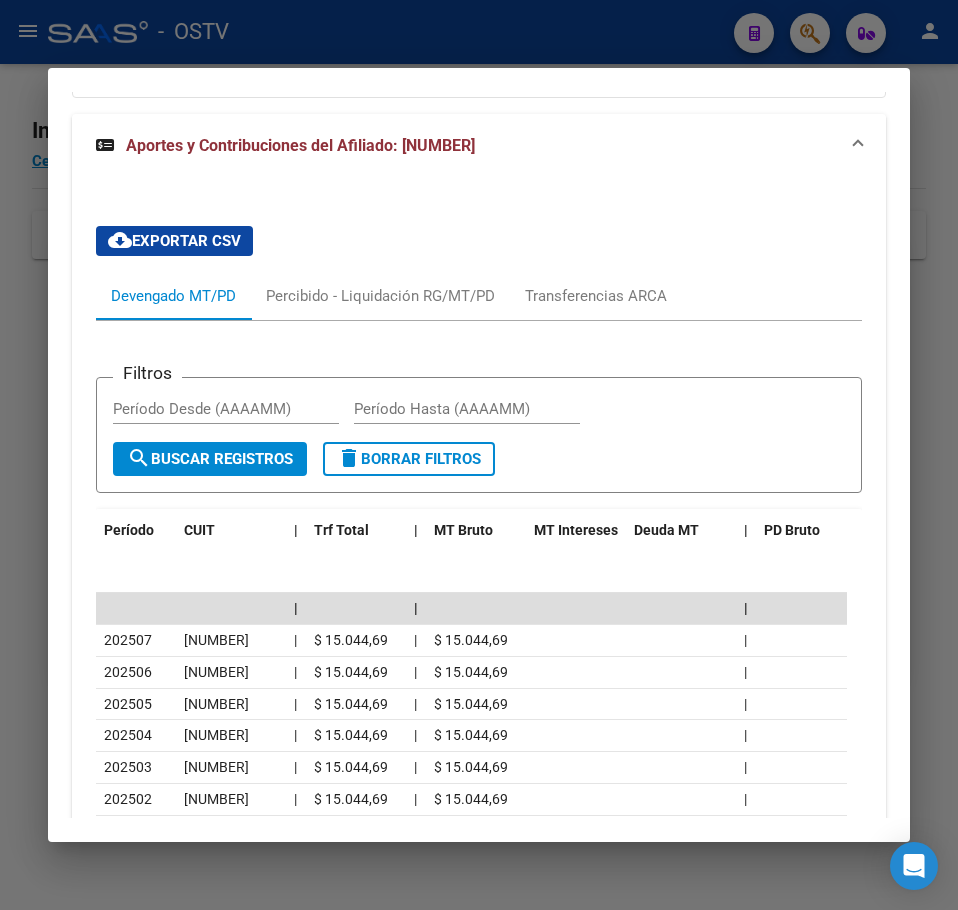 scroll, scrollTop: 1588, scrollLeft: 0, axis: vertical 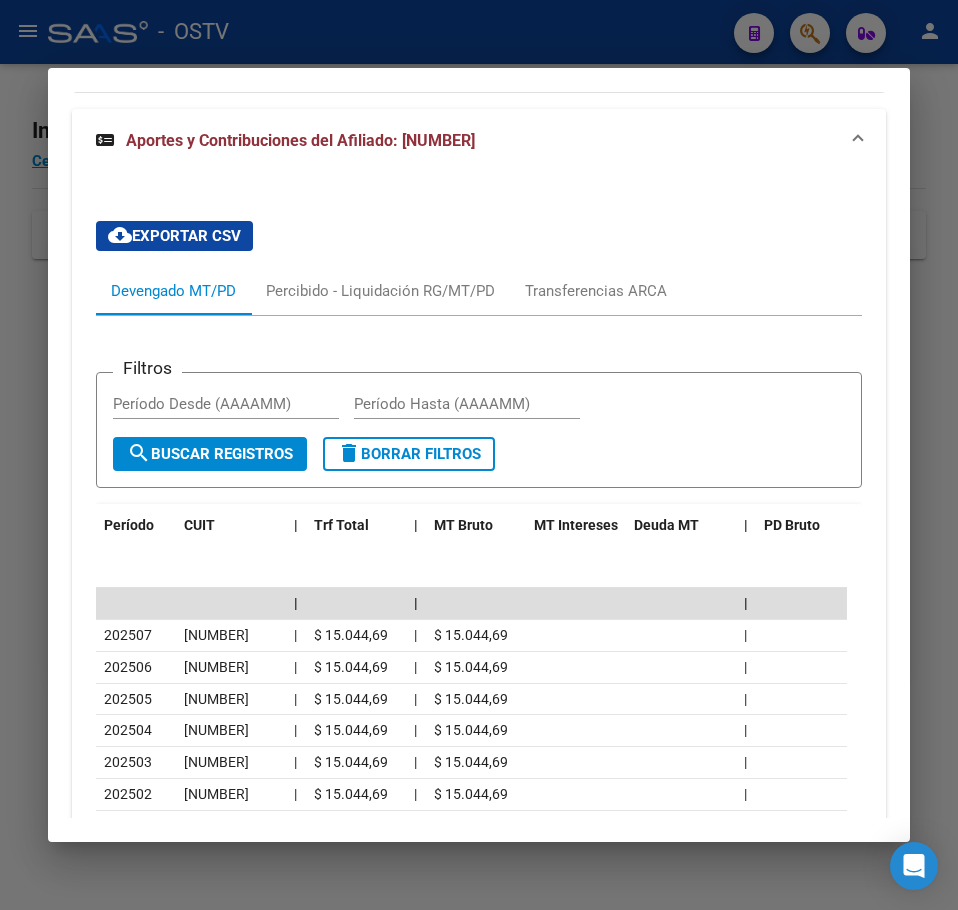 click on "Análisis Afiliado - CUIL:  [NUMBER] DATOS PADRÓN ÁGIL:  [NAME]     |   ACTIVO   |     AFILIADO TITULAR  Datos Personales y Afiliatorios según Entes Externos: SSS FTP ARCA Padrón ARCA Impuestos Organismos Ext.   No hay casos -> Crear
Gerenciador:      D79 - SISTEMA PRIVADO DE SALUD S.A (Medicenter) Atención telefónica: Solicitar Cartilla al:   [NUMBER] Atencion al Socio:   [PHONE] Mail::   afiliaciones@medicentersalud.com Atención emergencias: Servicio de Emergencia:   [PHONE] (Opcion 1) Otros Datos Útiles:    Datos de Empadronamiento  Enviar Credencial Digital remove_red_eye Movimientos    Sin Certificado Discapacidad Crear Familiar ABM Rápido ABM Etiquetas: Estado: ACTIVO Última Alta Formal:  [DATE] Ultimo Tipo Movimiento Alta:  ALTA POR TRASPASO - OPCION SSS DATOS DEL AFILIADO Apellido:  [NAME] CUIL:  [NUMBER] Documento:  DU - DOCUMENTO UNICO [NUMBER]  Nacionalidad:  ARGENTINA Parentesco:  0 - Titular Estado Civil:  Soltero" at bounding box center (479, 455) 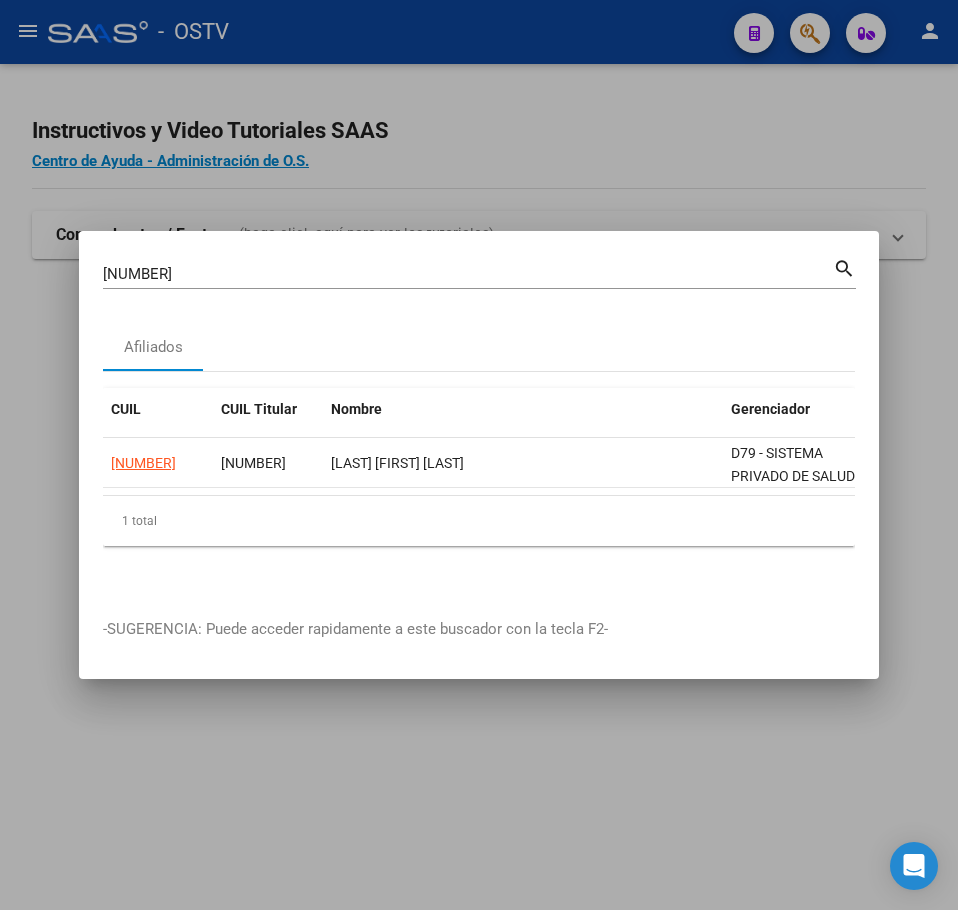 click on "[NUMBER]" at bounding box center [468, 274] 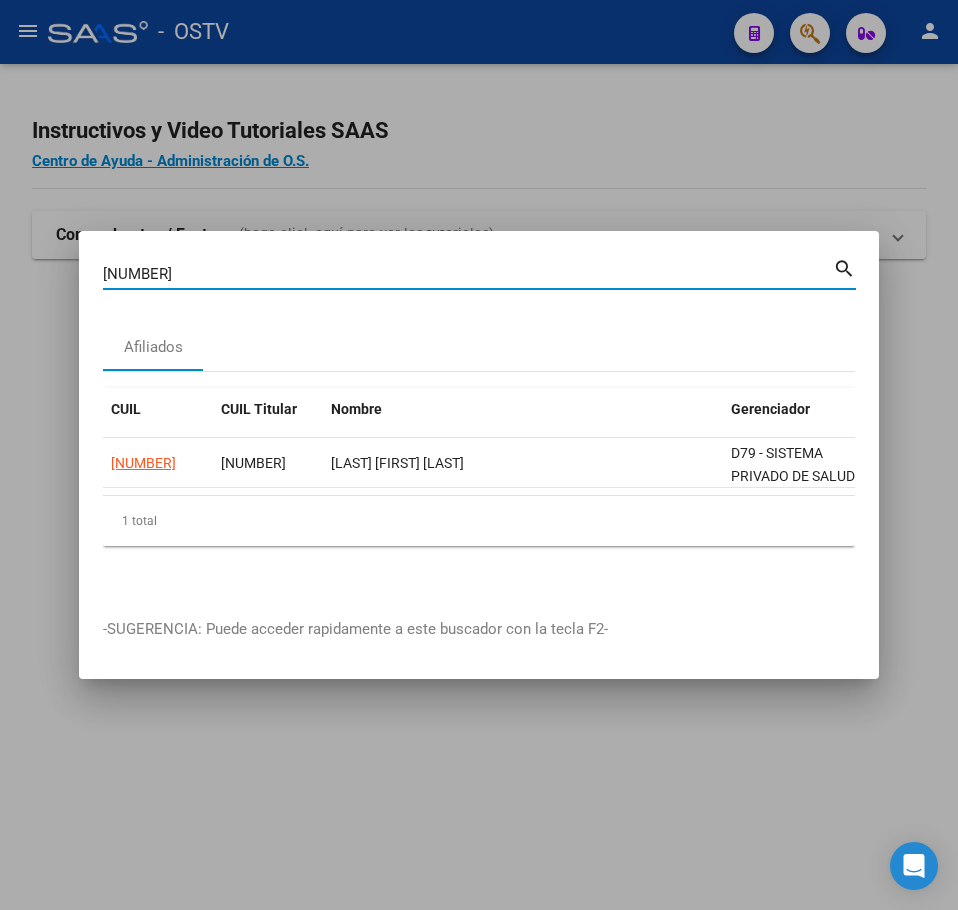 paste on "[NUMBER]" 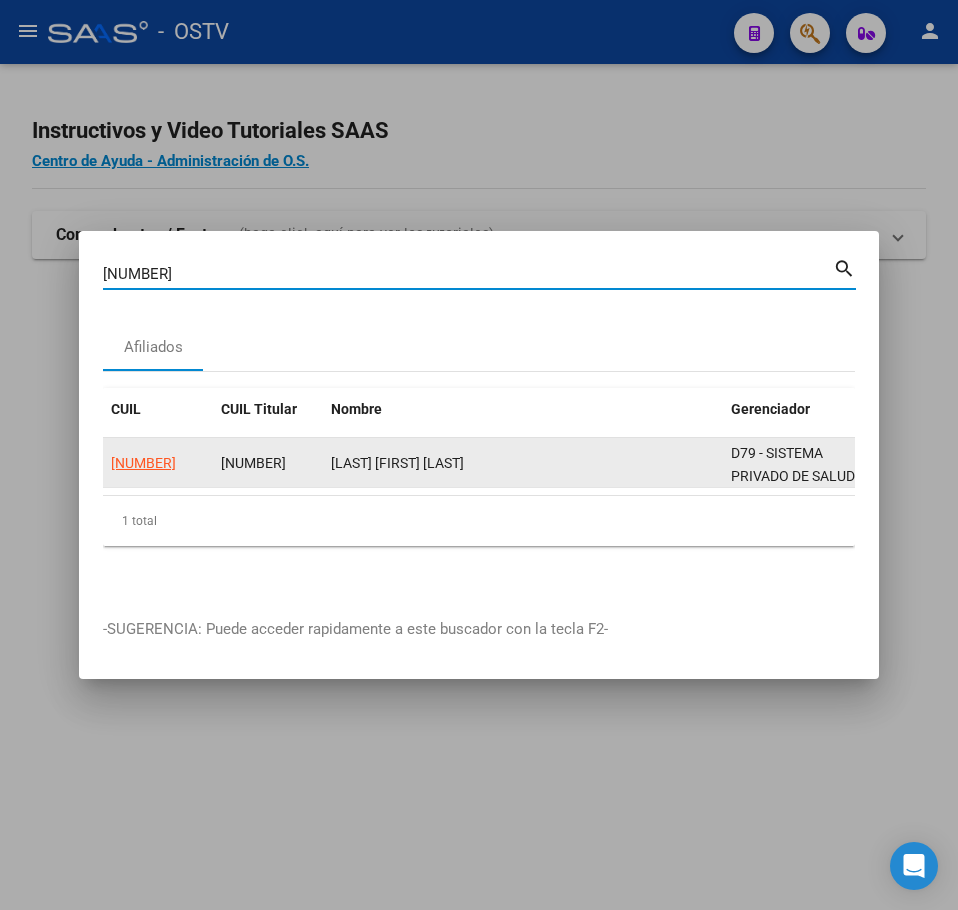click on "[NUMBER]" 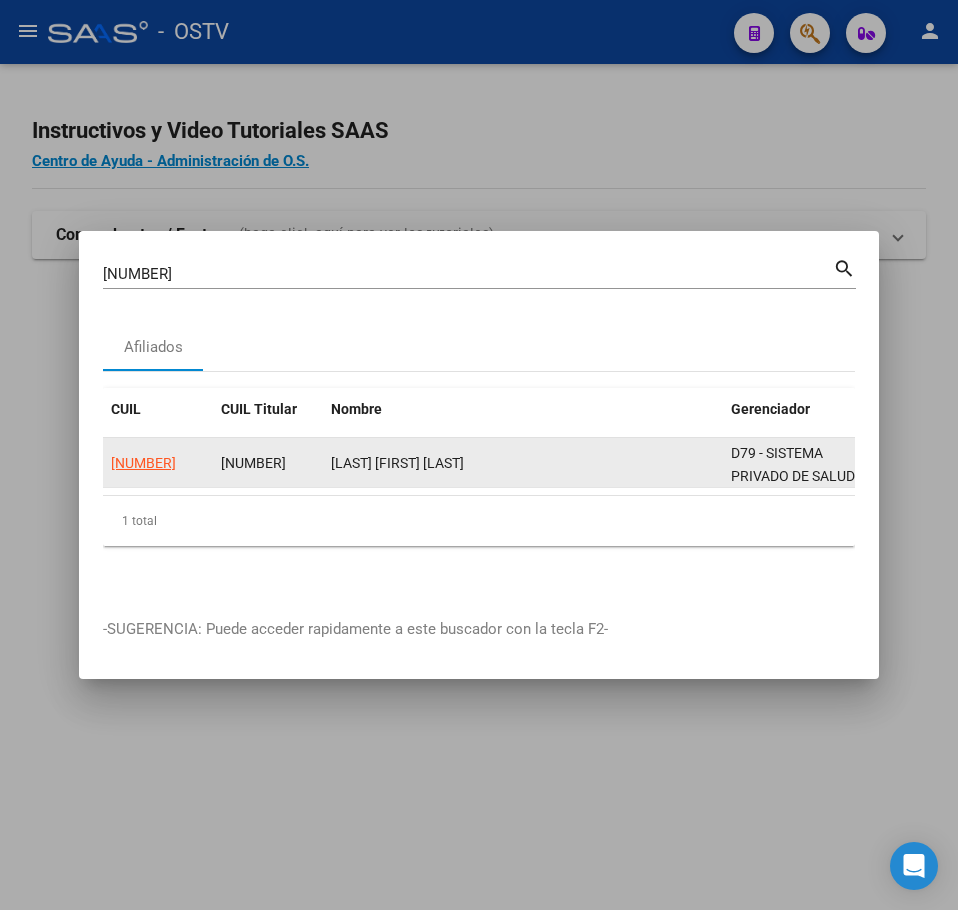 click on "[NUMBER]" 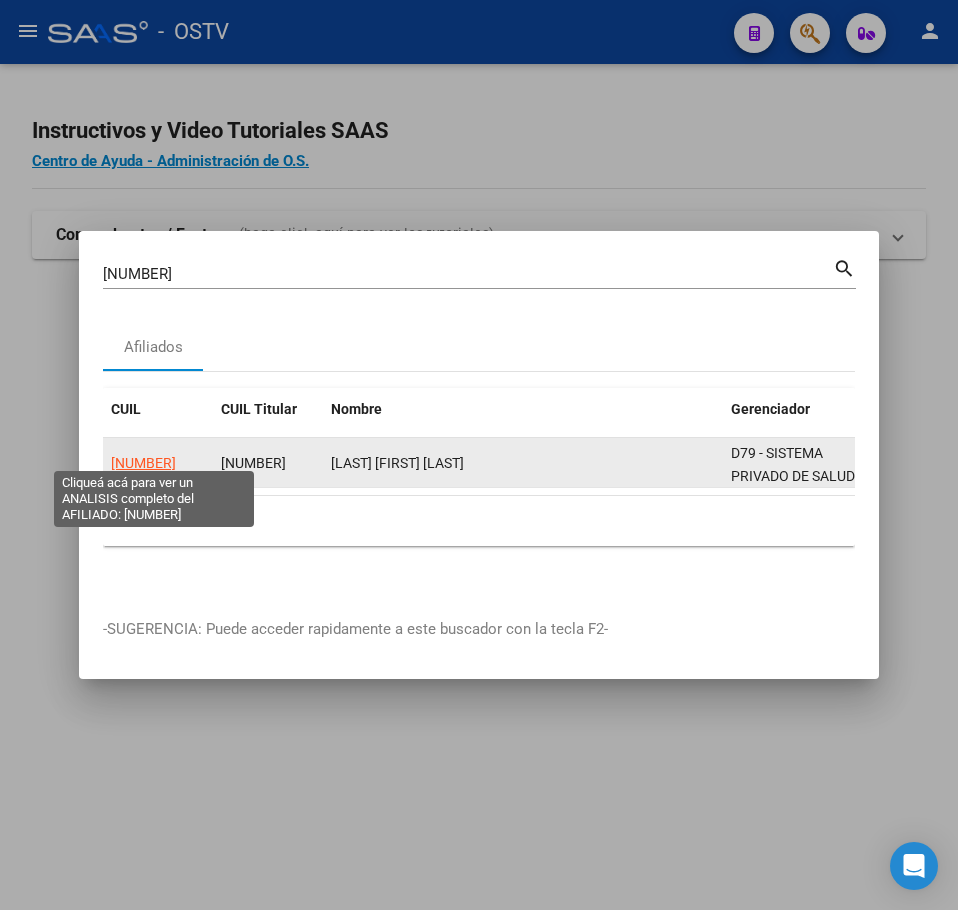 click on "[NUMBER]" 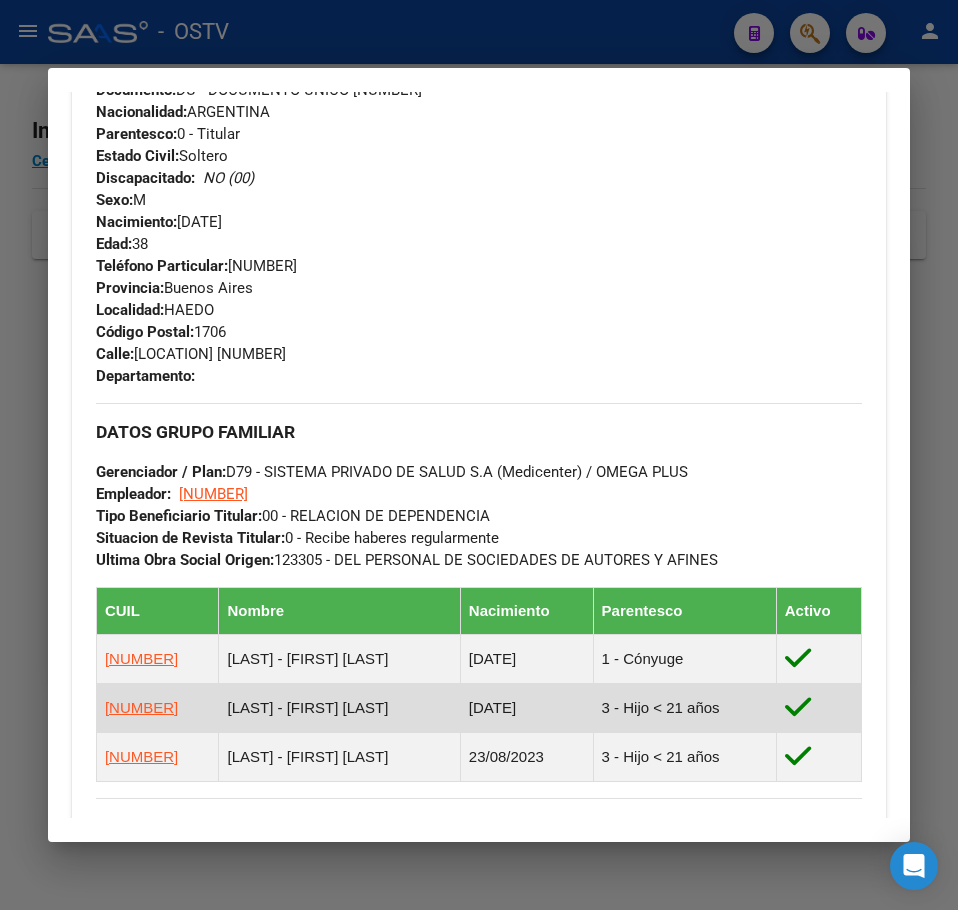 scroll, scrollTop: 1180, scrollLeft: 0, axis: vertical 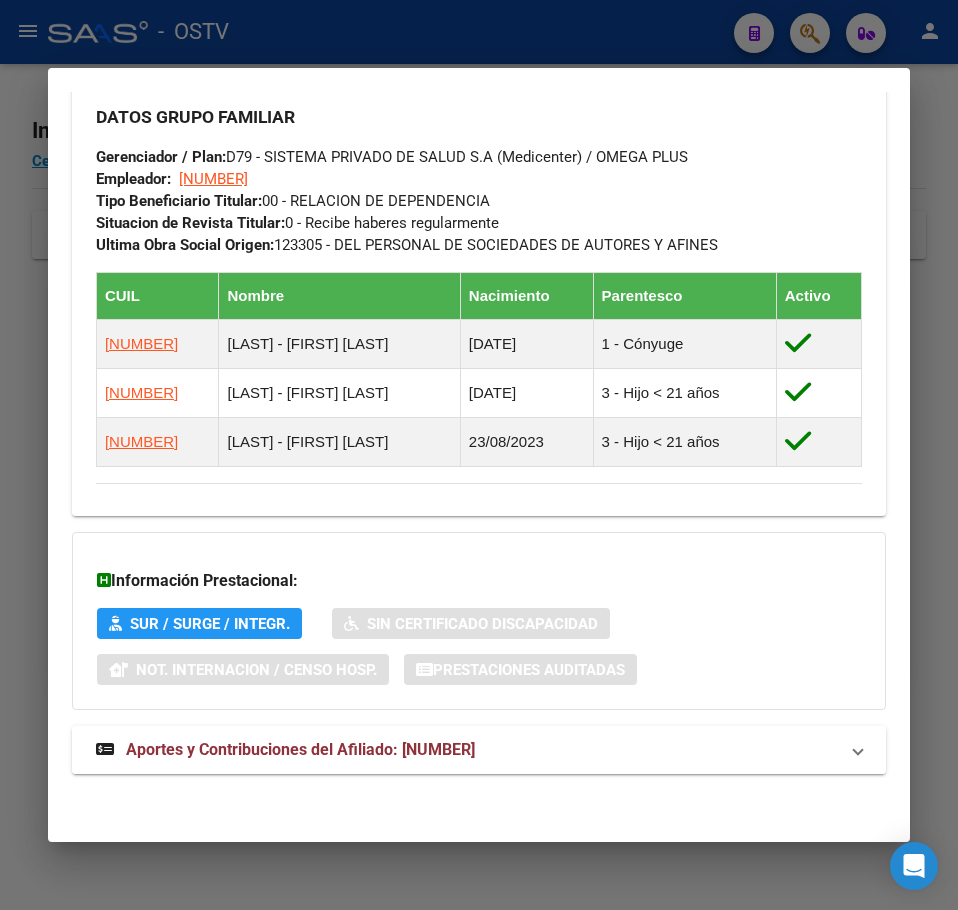 click on "Aportes y Contribuciones del Afiliado: [NUMBER]" at bounding box center (300, 749) 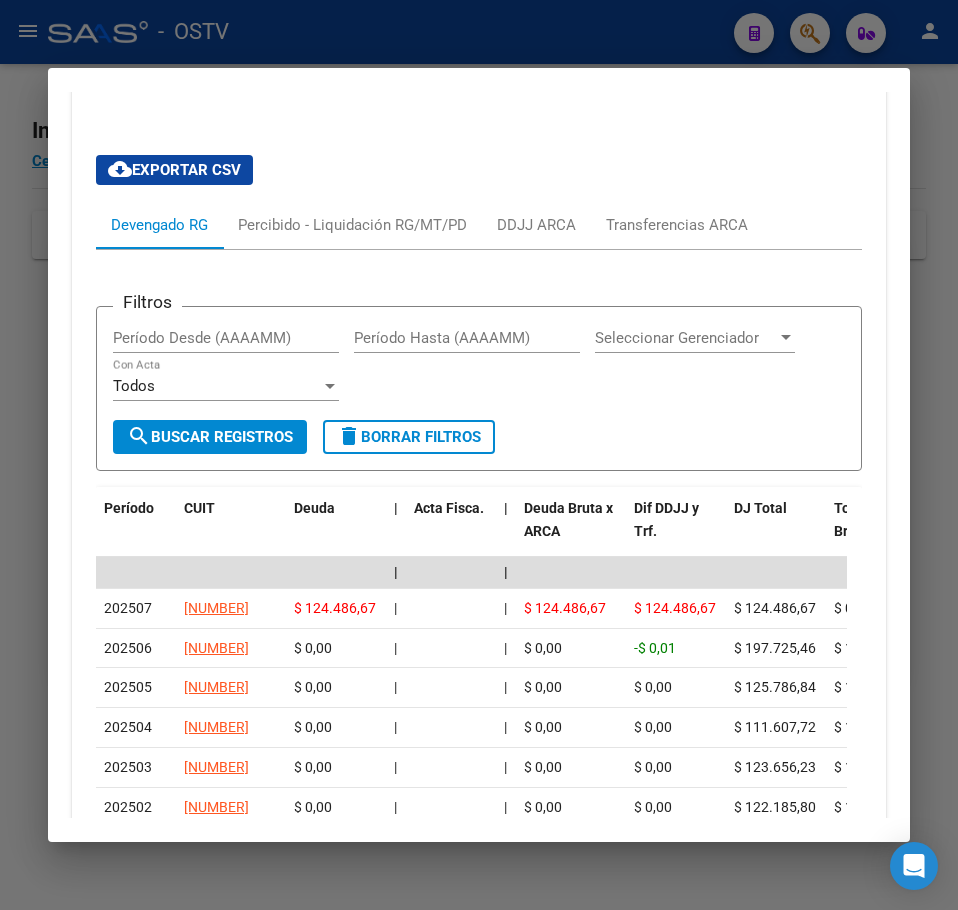 scroll, scrollTop: 1898, scrollLeft: 0, axis: vertical 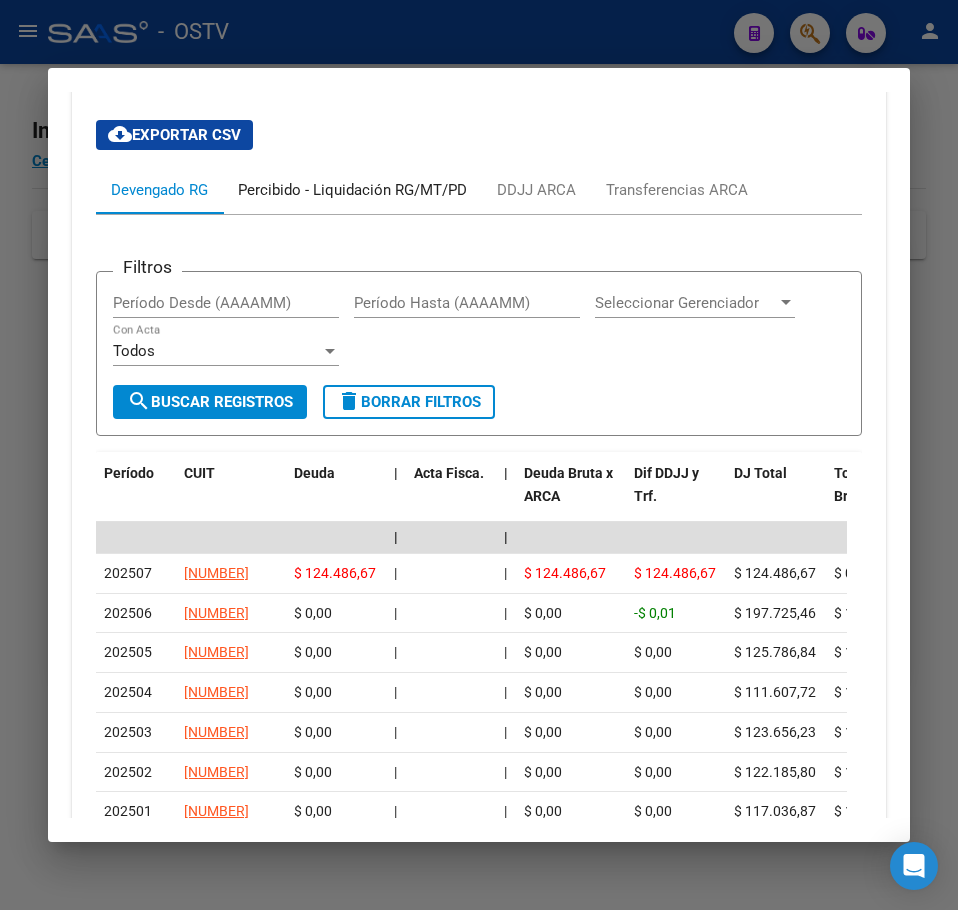 click on "Percibido - Liquidación RG/MT/PD" at bounding box center (352, 190) 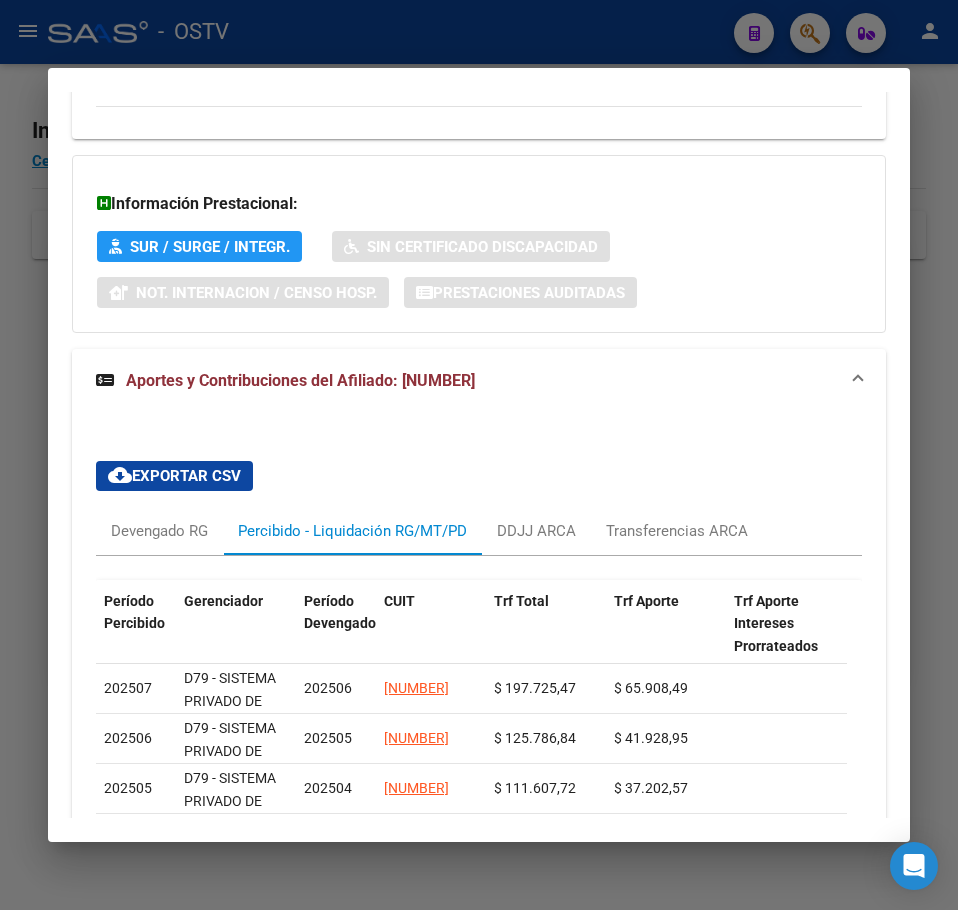 scroll, scrollTop: 1643, scrollLeft: 0, axis: vertical 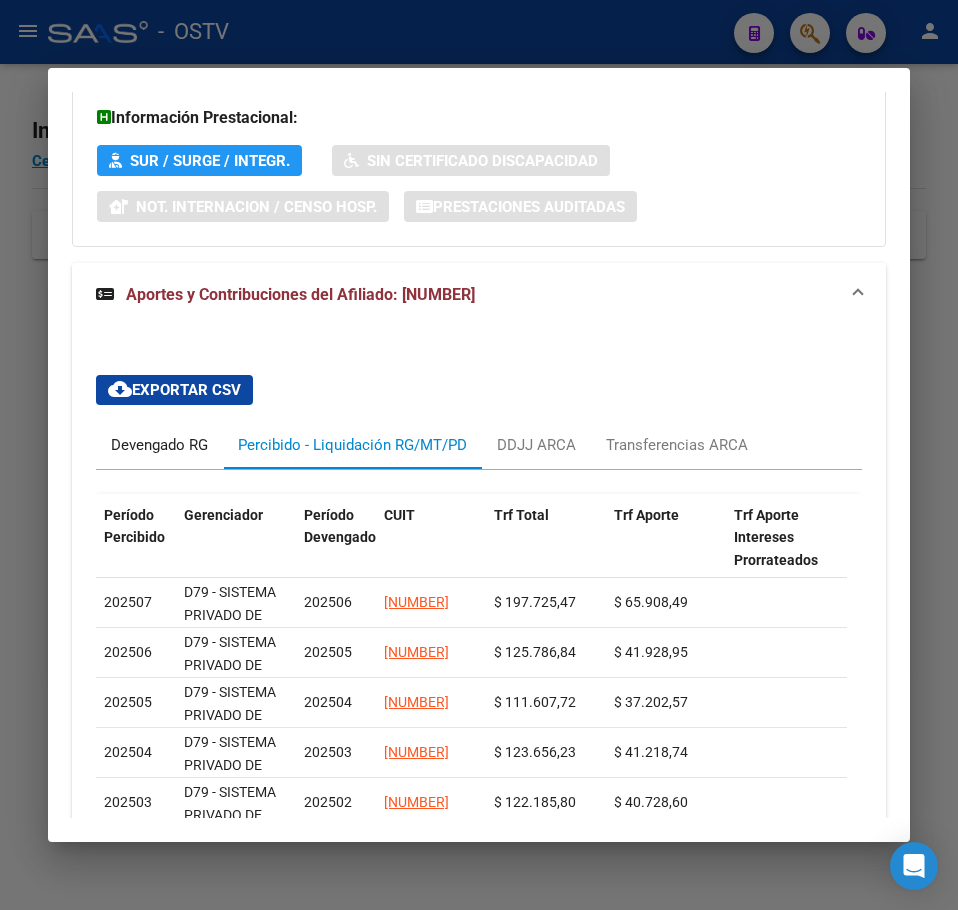 click on "Devengado RG" at bounding box center (159, 445) 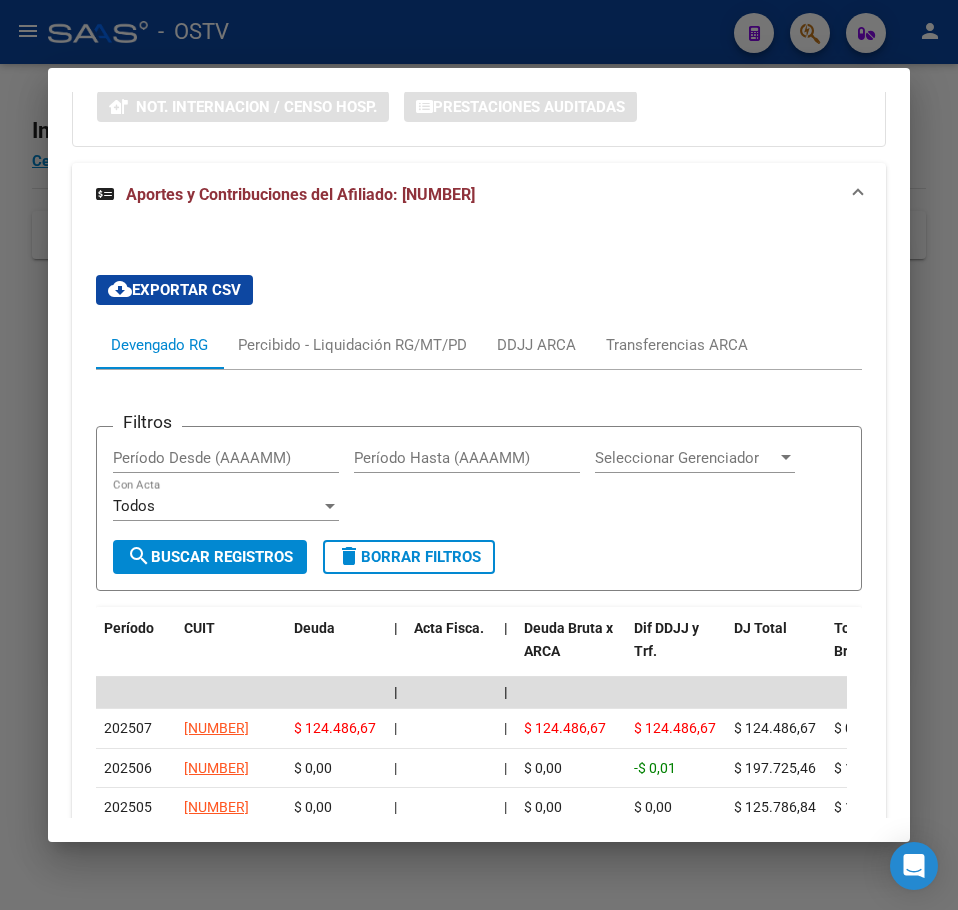 scroll, scrollTop: 1843, scrollLeft: 0, axis: vertical 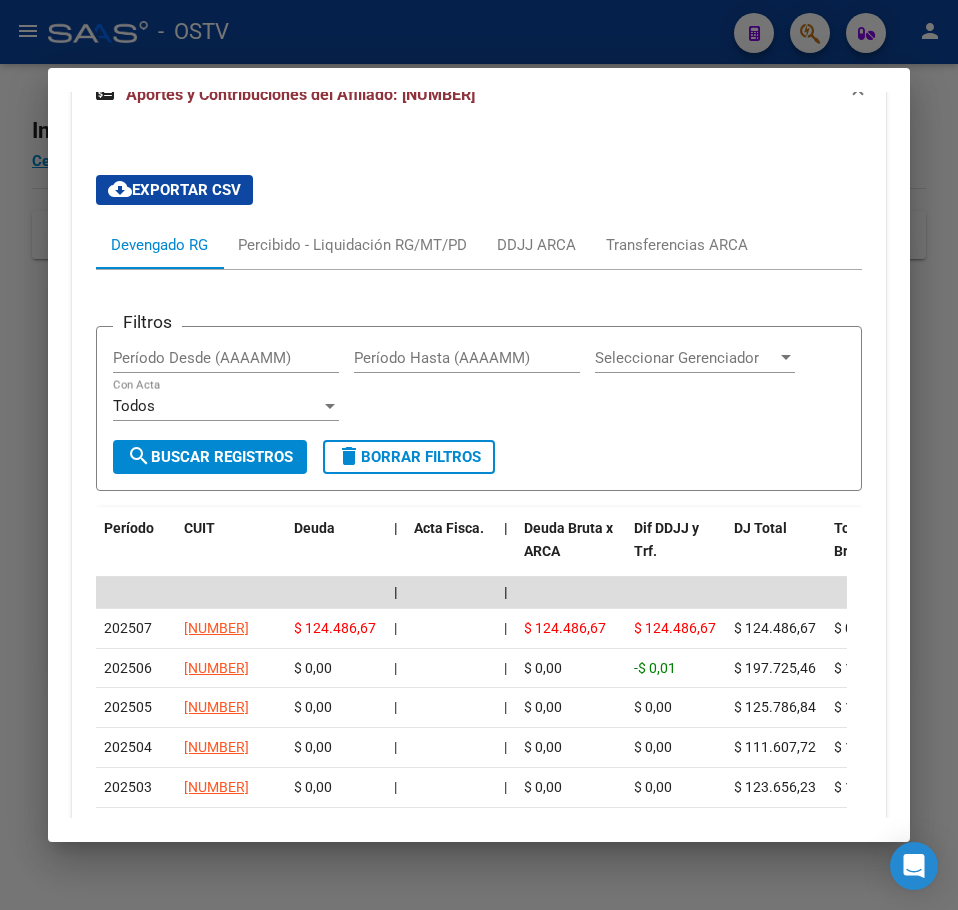 click on "Filtros Período Desde (AAAAMM) Período Hasta (AAAAMM) Seleccionar Gerenciador Seleccionar Gerenciador Todos Con Acta search  Buscar Registros  delete  Borrar Filtros  Período CUIT Deuda | Acta Fisca. | Deuda Bruta x ARCA Dif DDJJ y Trf. DJ Total Tot. Trf. Bruto | Deuda Aporte DJ Aporte Total Transferido Aporte | Deuda Contr. DJ Contr. Total Trf Contr. | Intereses Contr. Intereses Aporte | Contr. Empresa Contr. Int. Empresa Aporte Int. Empresa | DJ Aporte Total DJ Aporte DJ Aporte Adicional DJ Aporte Adherentes | DJ Contr. Total DJ Contr. DJ Contr. Adicional | REMOSIMP c/Tope REMOSIMP (rem4) REMCONT (rem8) REM5 Corresponde Aportes Corresponde Contr. NOGRPFAM SECOBLIG FECPRESENT DJ Contribución CUIT Periodo DJ Aporte CUIT Periodo | Porcentaje Contr. Porcentaje Aporte | DDJJ ID | | | | | | | | | | | | | [NUMBER] [NUMBER] | | | | | | | | | | | | | = |" at bounding box center [479, 691] 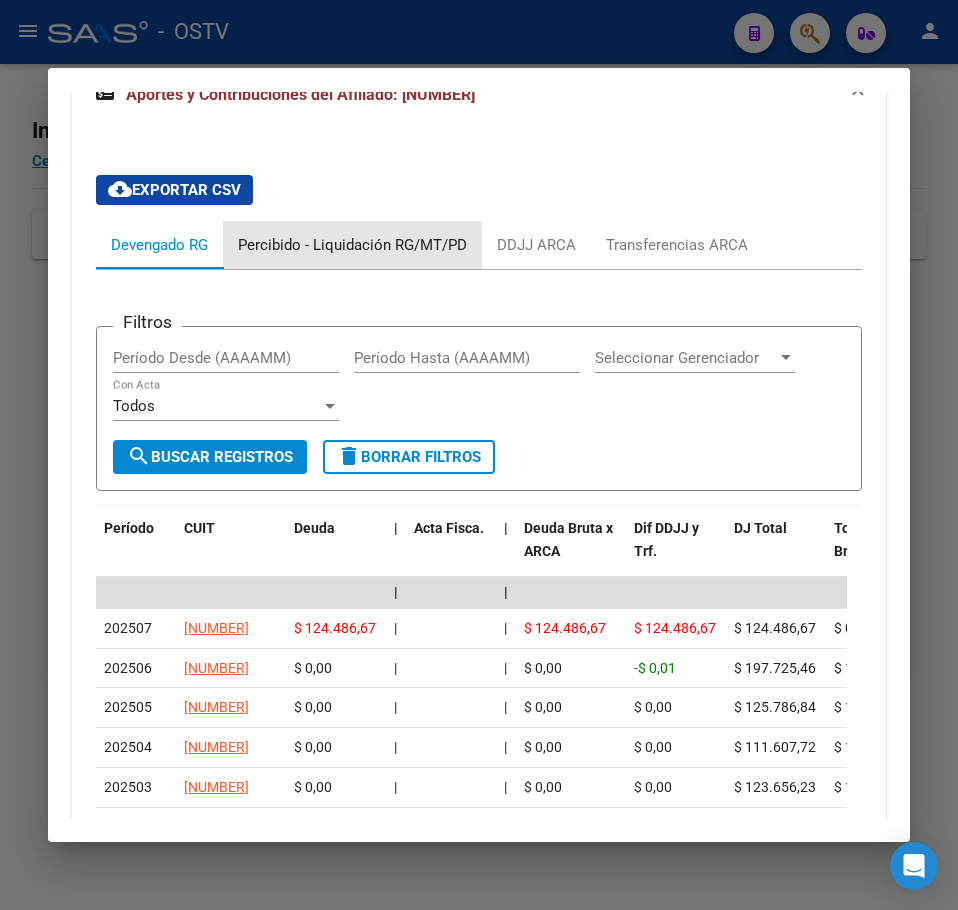 click on "Percibido - Liquidación RG/MT/PD" at bounding box center (352, 245) 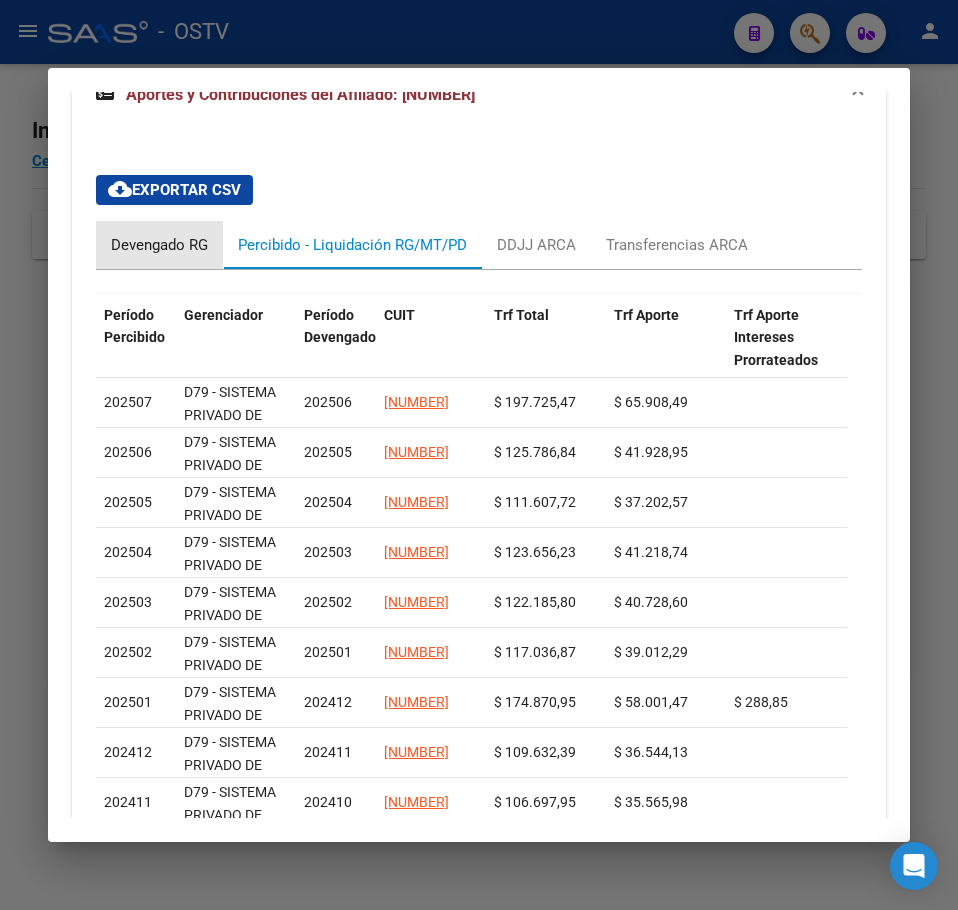 click on "Devengado RG" at bounding box center (159, 245) 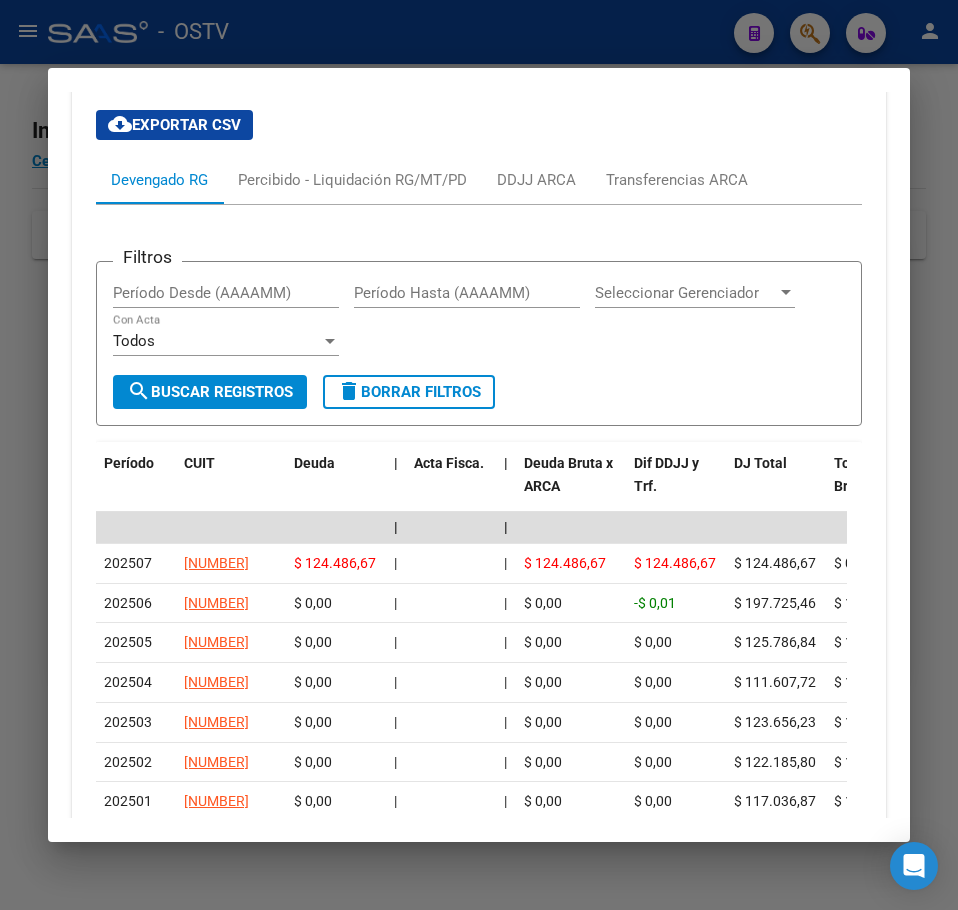 scroll, scrollTop: 1943, scrollLeft: 0, axis: vertical 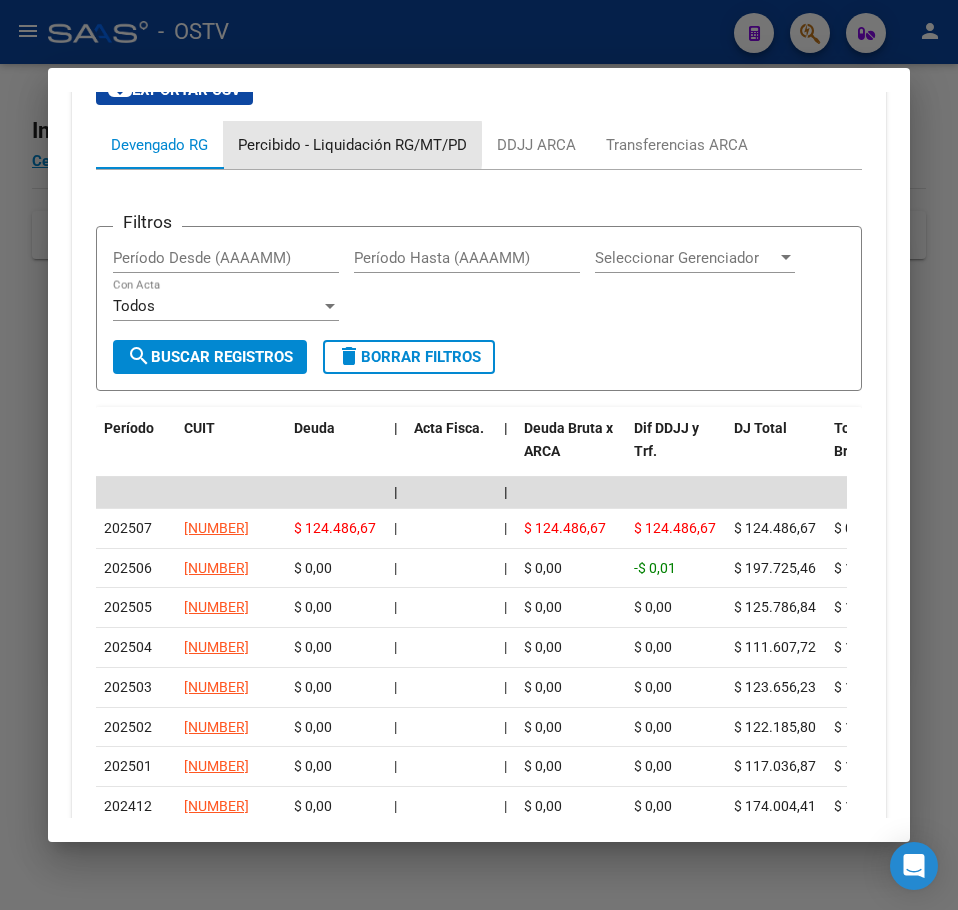 click on "Percibido - Liquidación RG/MT/PD" at bounding box center (352, 145) 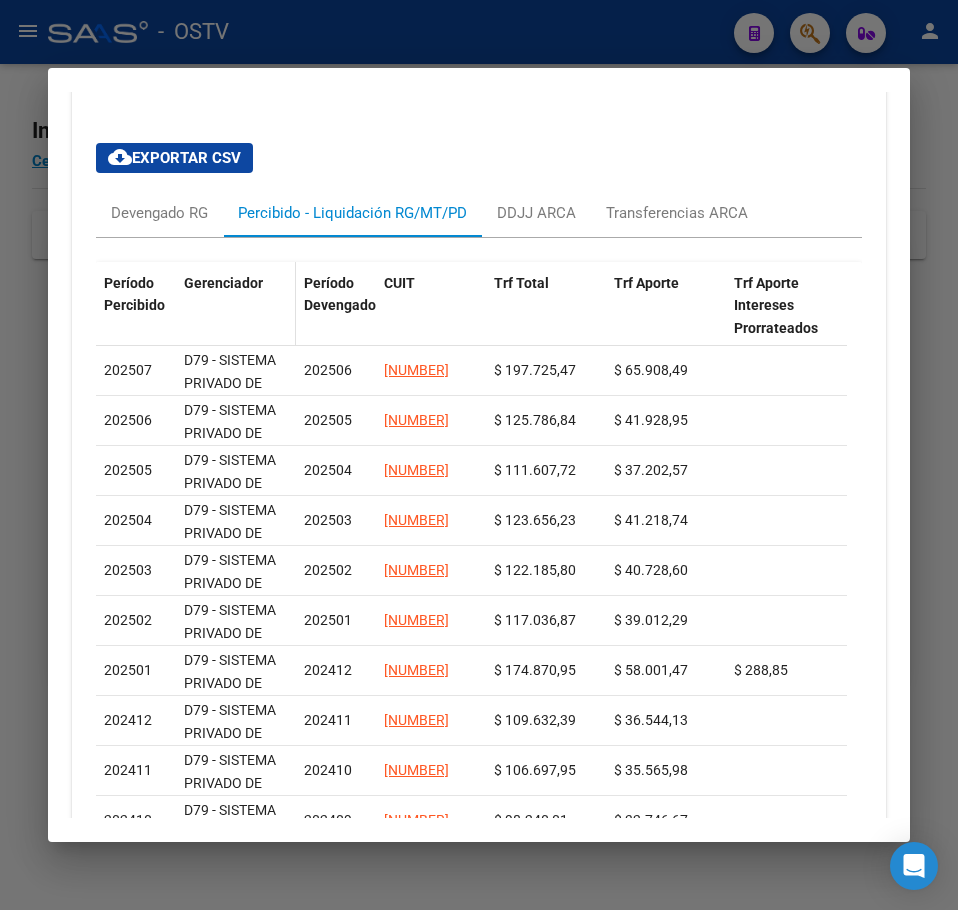 scroll, scrollTop: 1843, scrollLeft: 0, axis: vertical 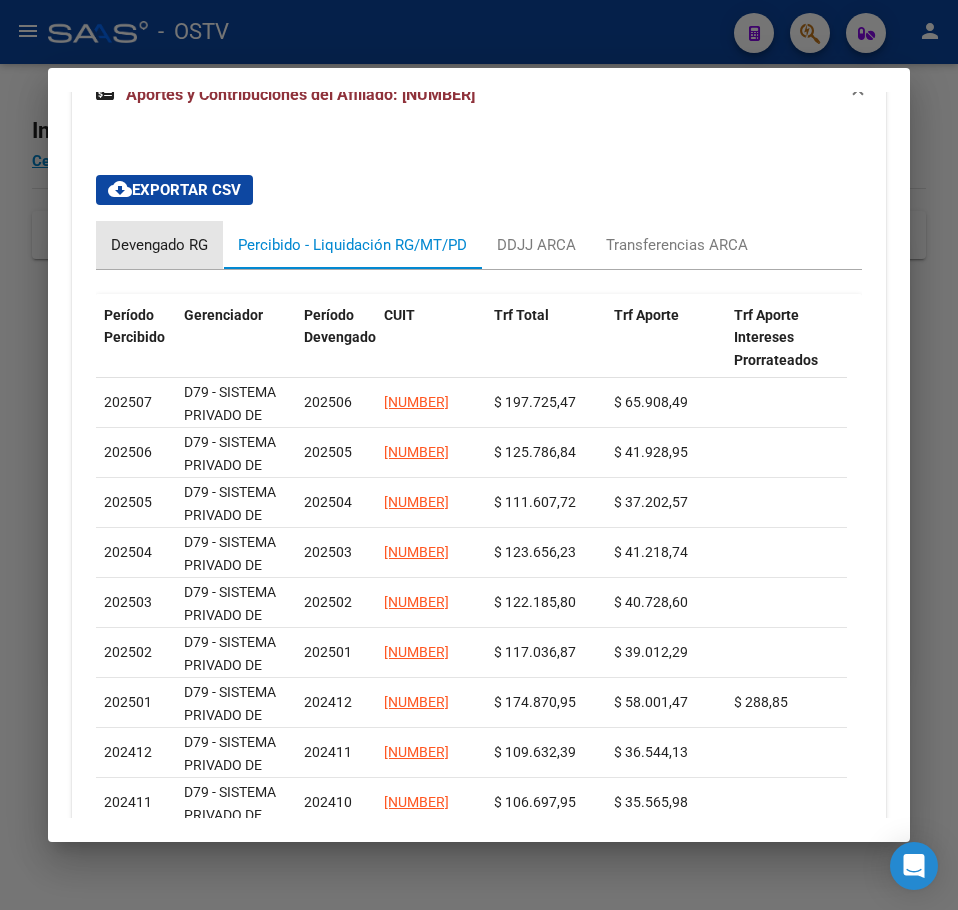 click on "Devengado RG" at bounding box center (159, 245) 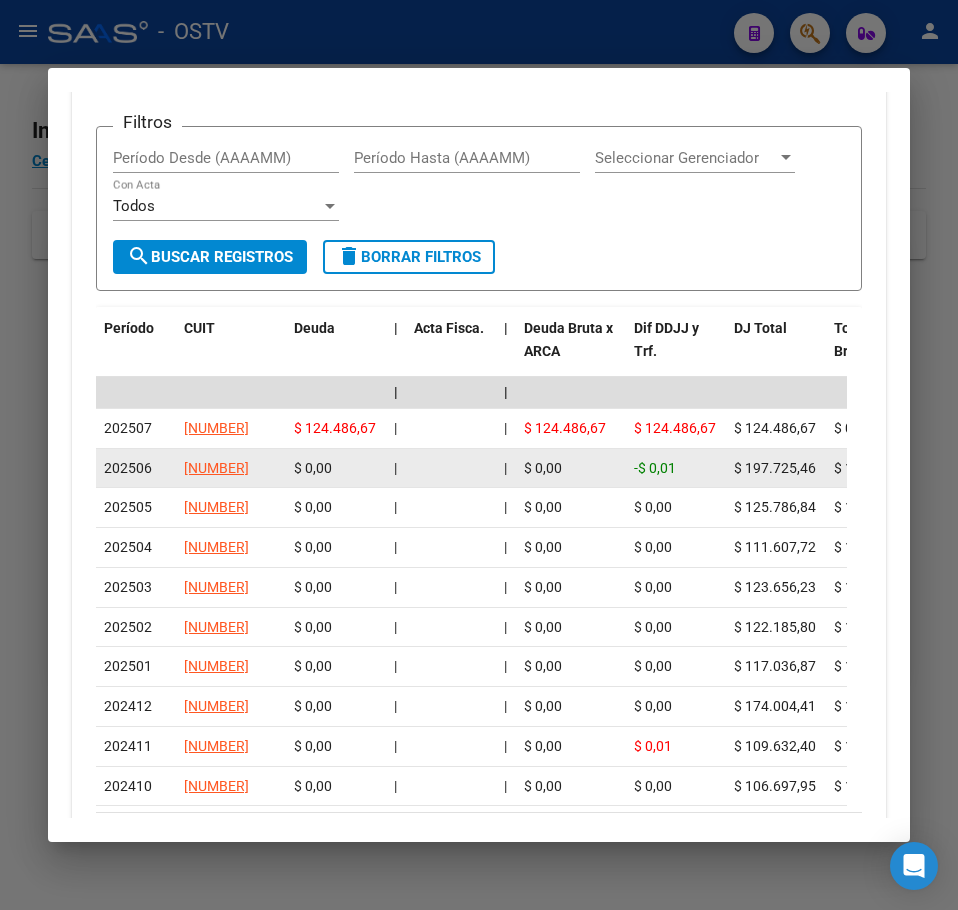 scroll, scrollTop: 2143, scrollLeft: 0, axis: vertical 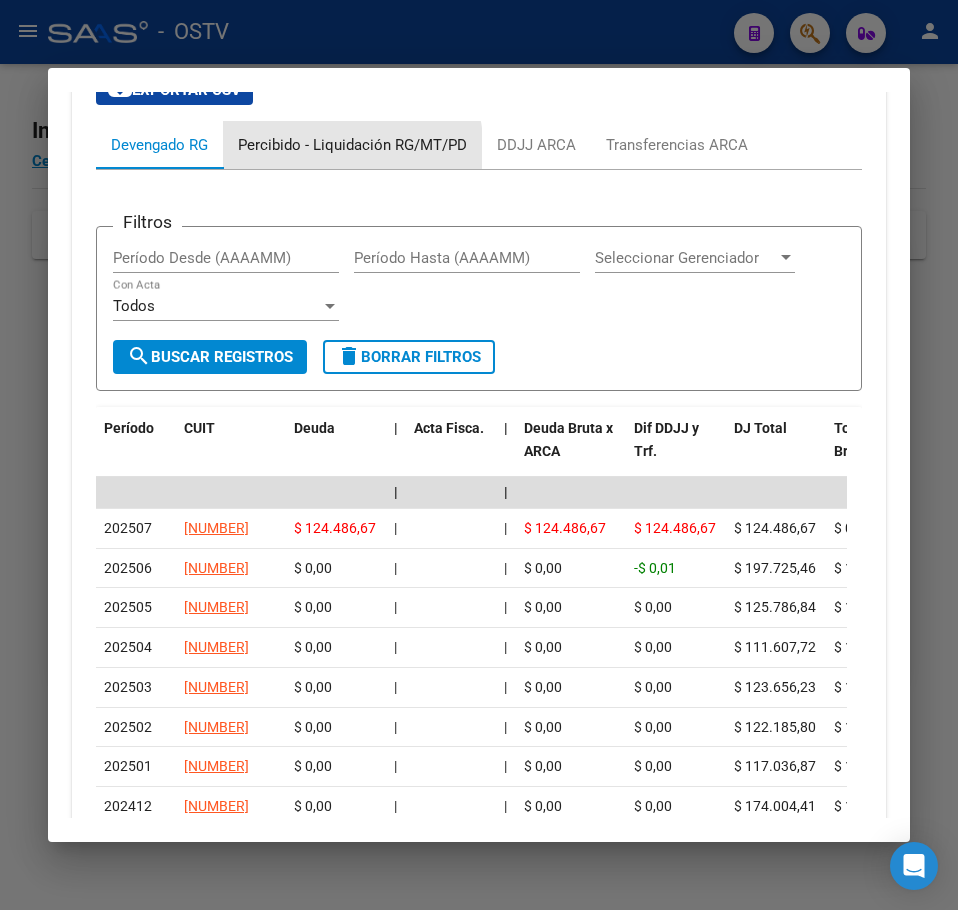 click on "Percibido - Liquidación RG/MT/PD" at bounding box center (352, 145) 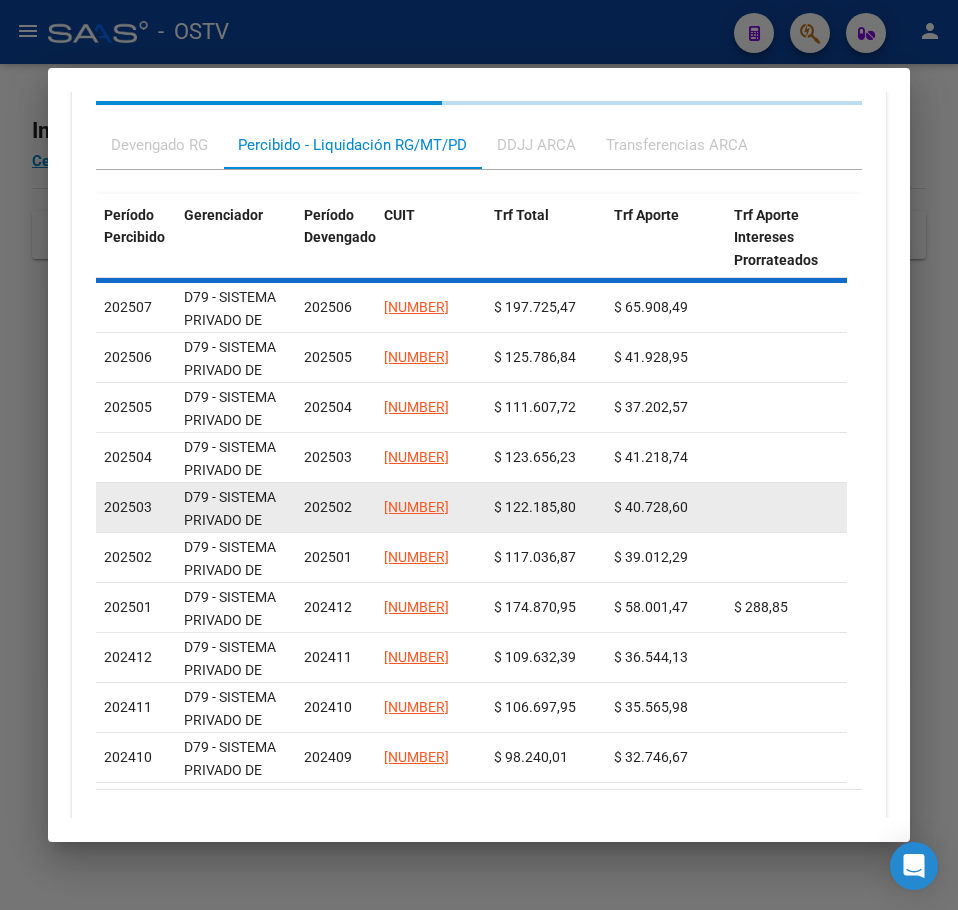 scroll, scrollTop: 1943, scrollLeft: 0, axis: vertical 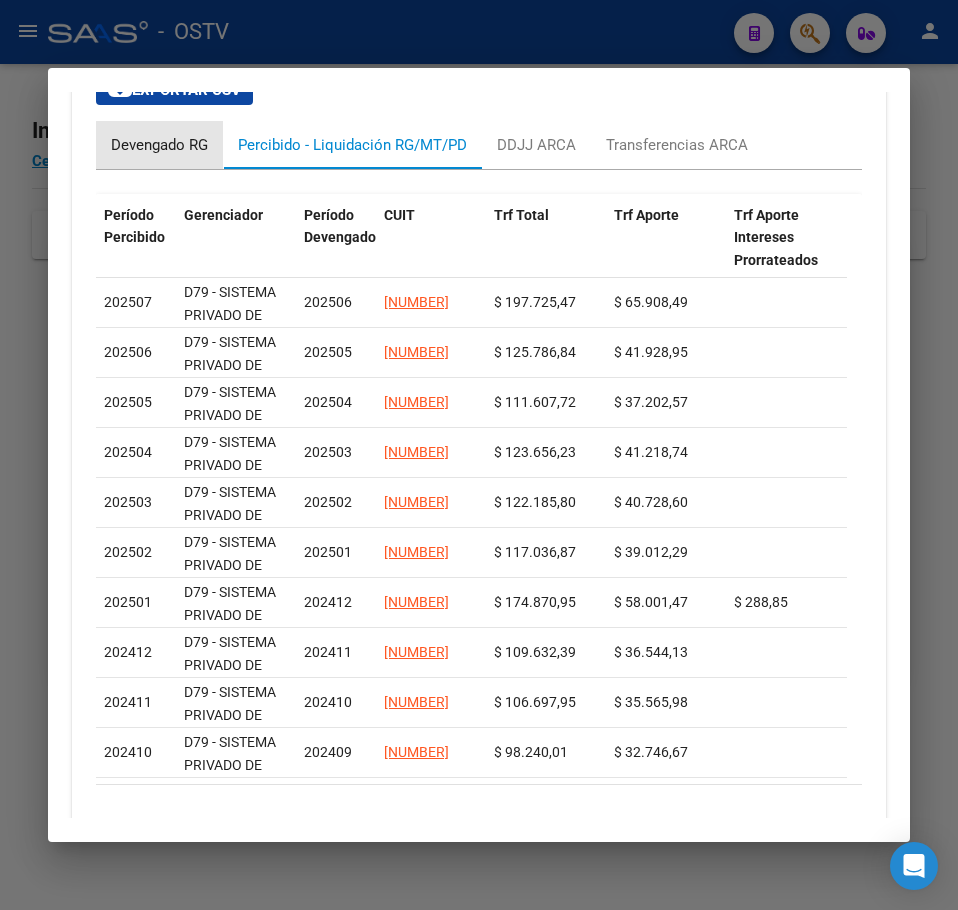 click on "Devengado RG" at bounding box center (159, 145) 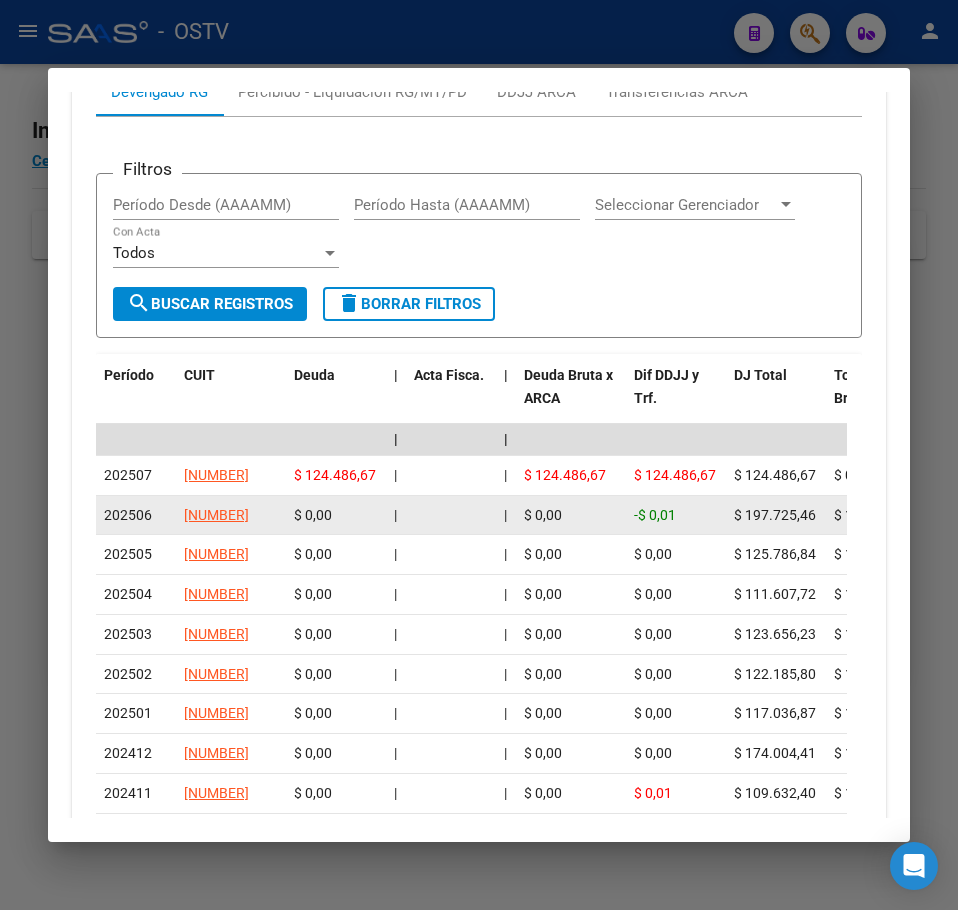 scroll, scrollTop: 2043, scrollLeft: 0, axis: vertical 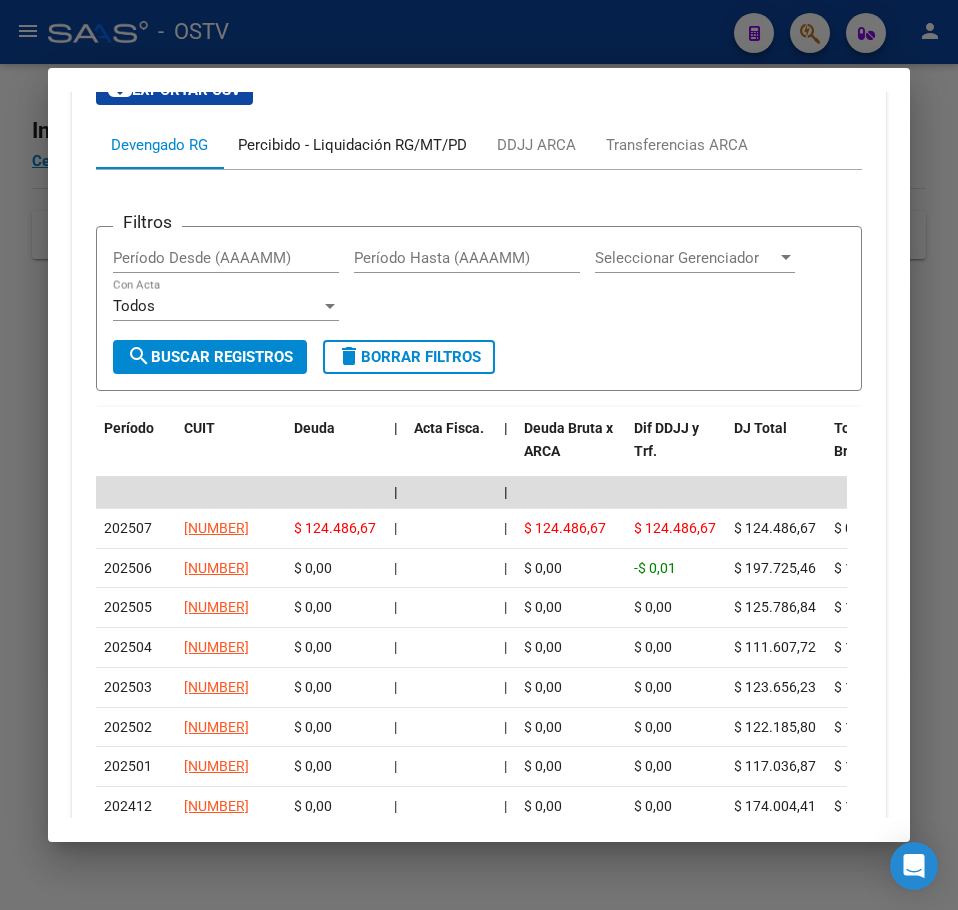 click on "Percibido - Liquidación RG/MT/PD" at bounding box center (352, 145) 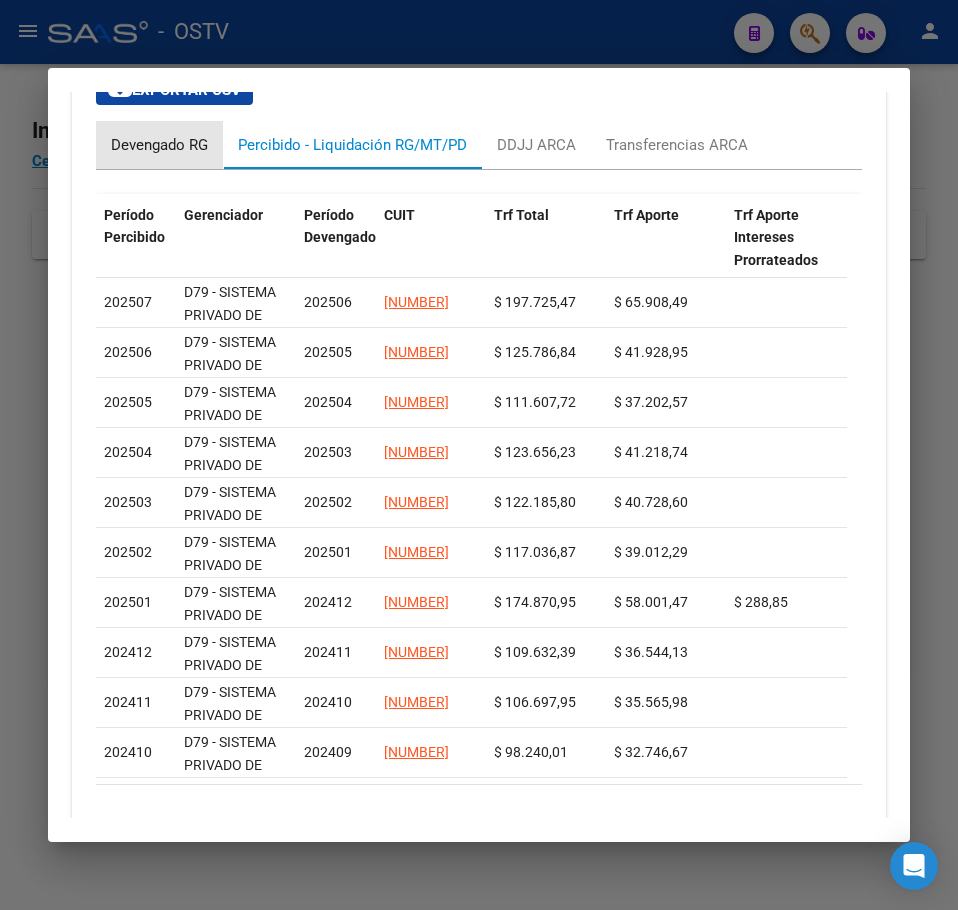 click on "Devengado RG" at bounding box center (159, 145) 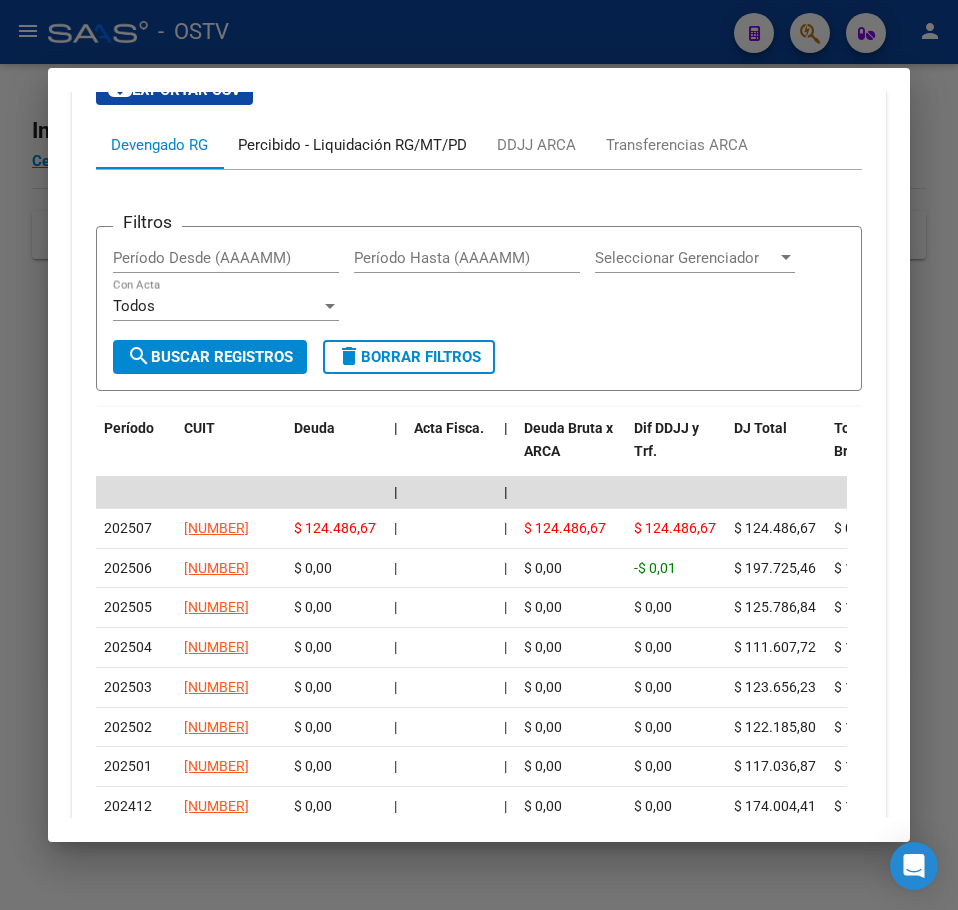 click on "Percibido - Liquidación RG/MT/PD" at bounding box center [352, 145] 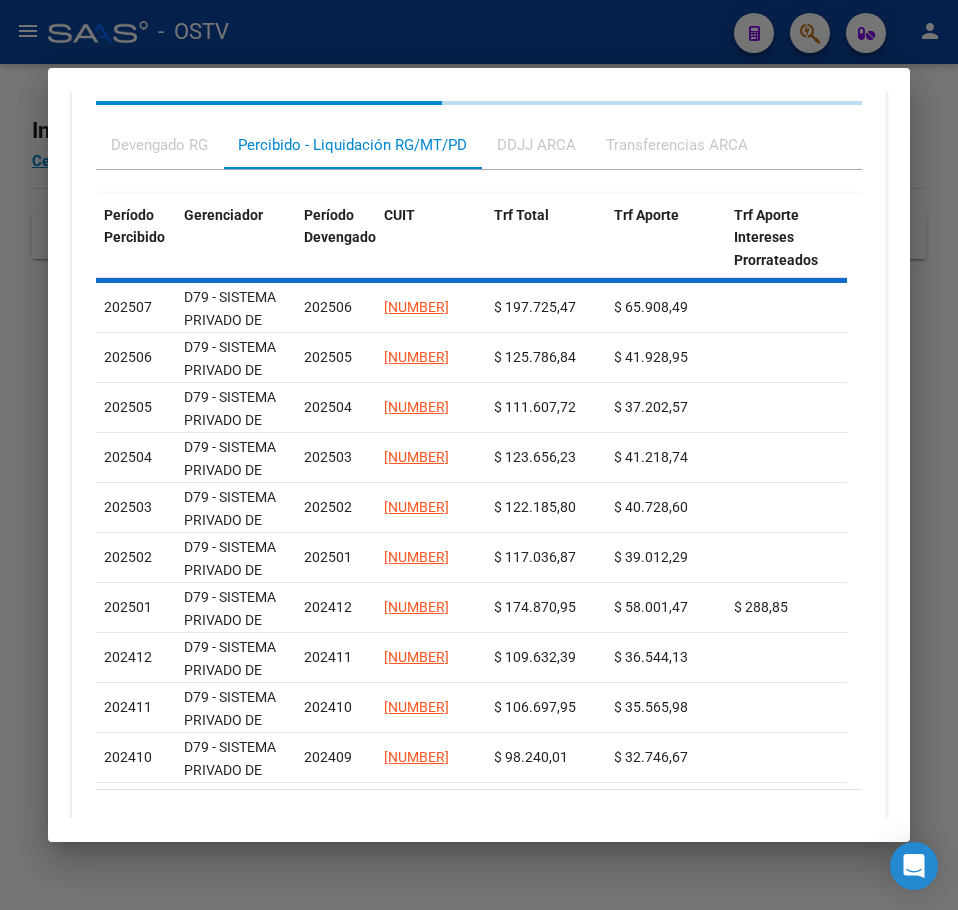 scroll, scrollTop: 1943, scrollLeft: 0, axis: vertical 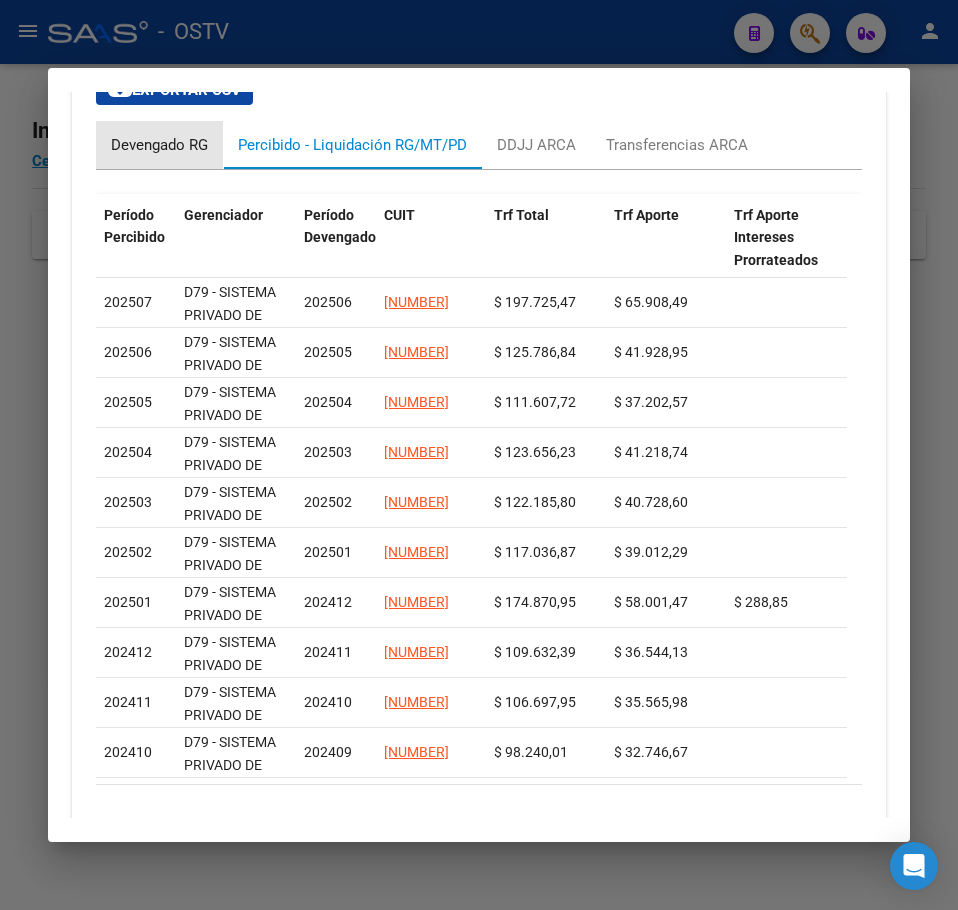click on "Devengado RG" at bounding box center (159, 145) 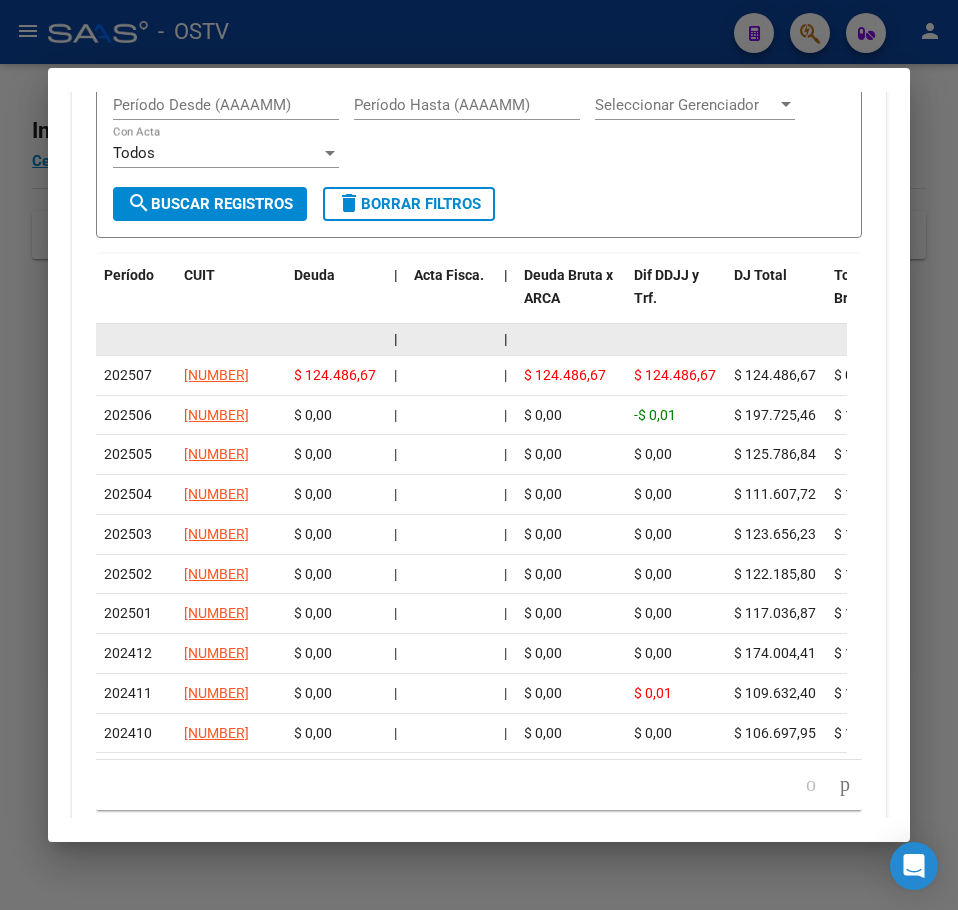 scroll, scrollTop: 2143, scrollLeft: 0, axis: vertical 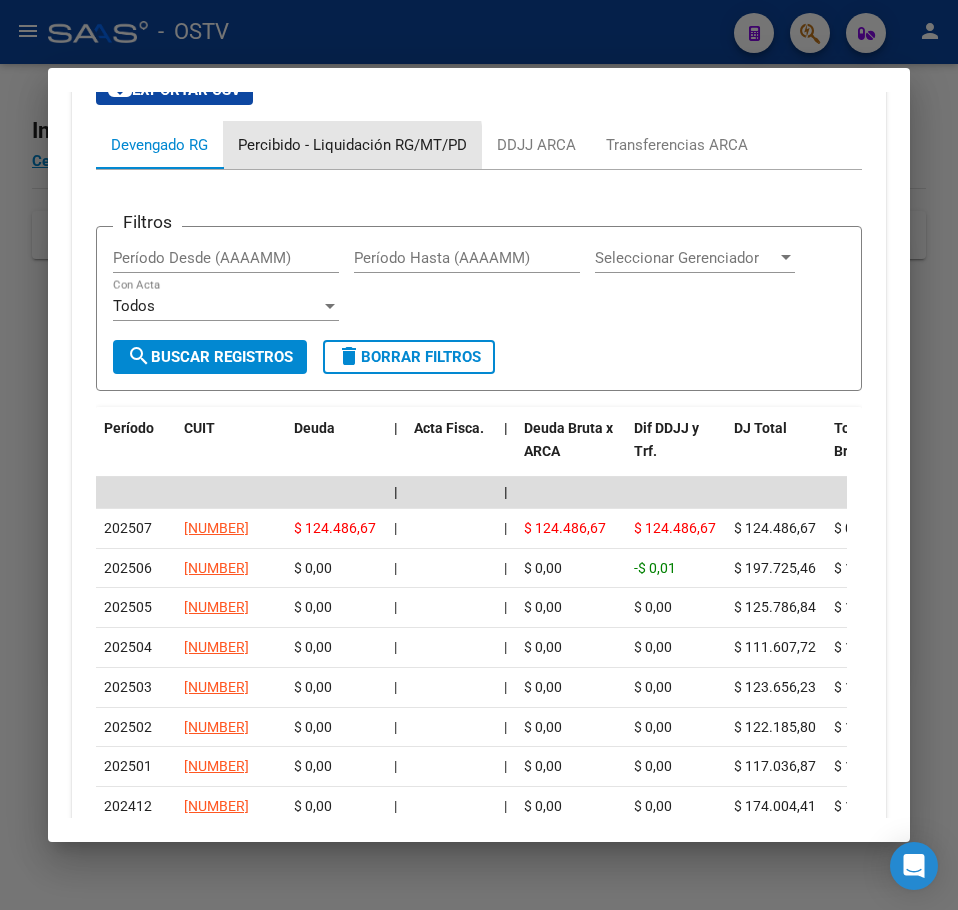 click on "Percibido - Liquidación RG/MT/PD" at bounding box center [352, 145] 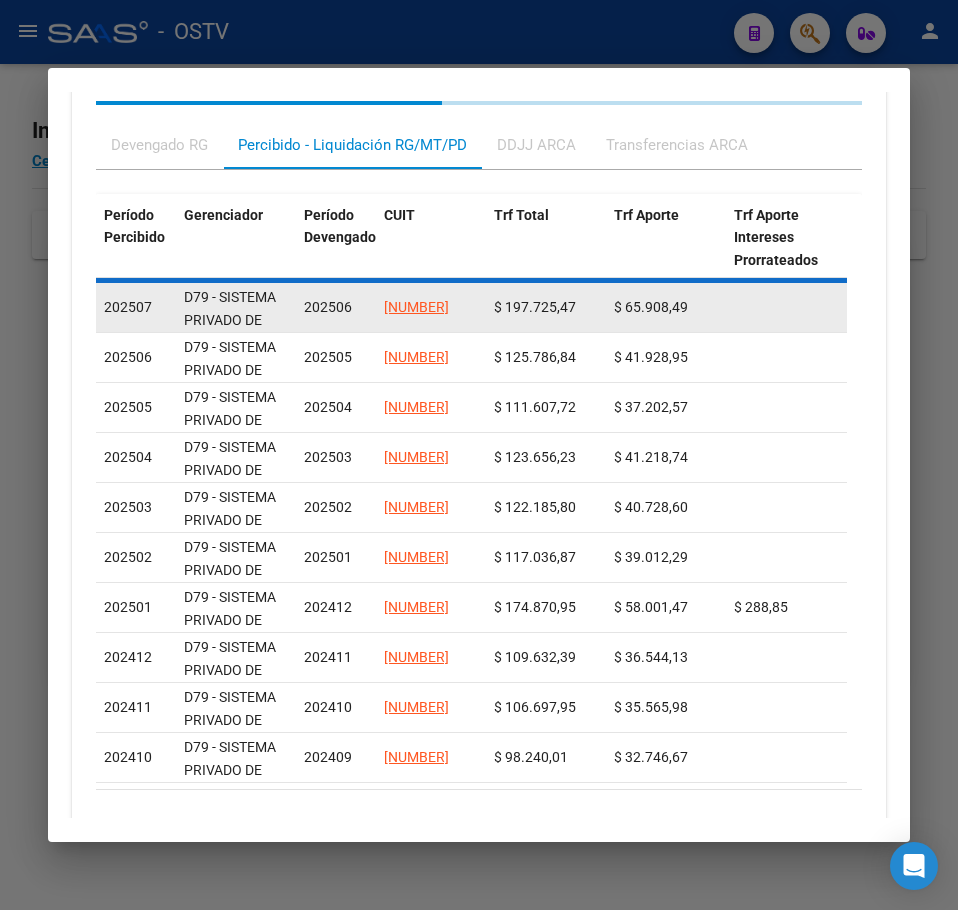 scroll, scrollTop: 1943, scrollLeft: 0, axis: vertical 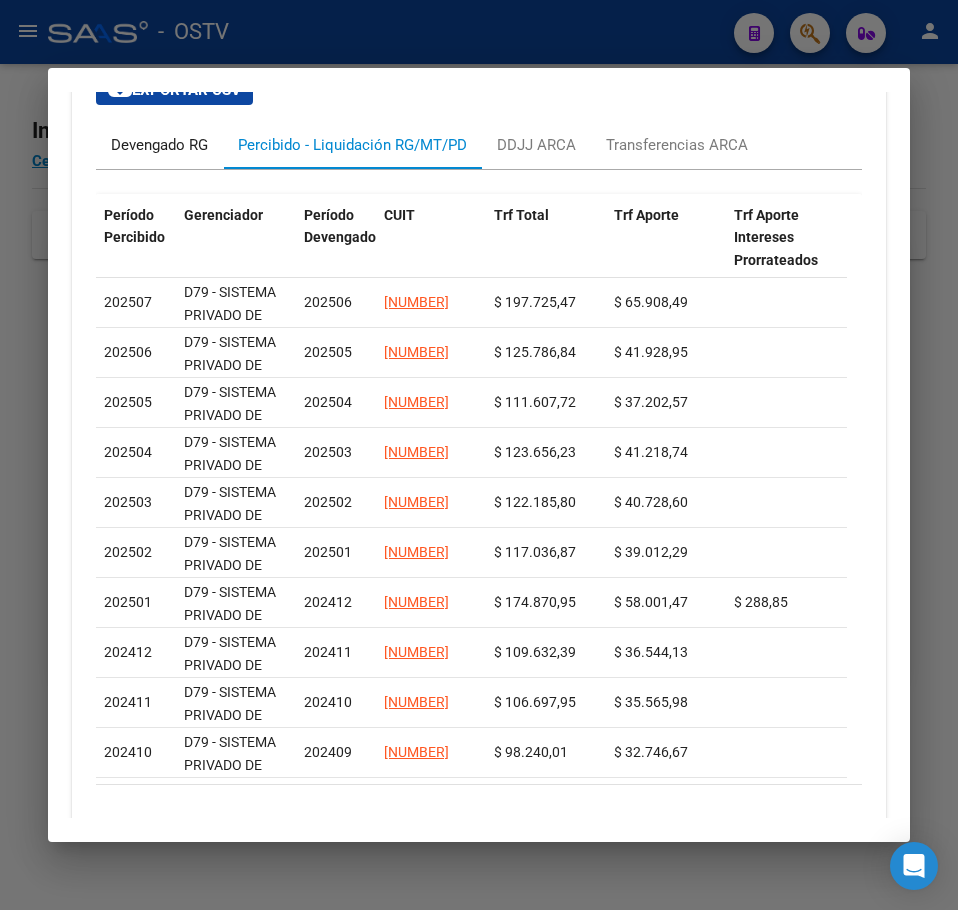 click on "Devengado RG" at bounding box center (159, 145) 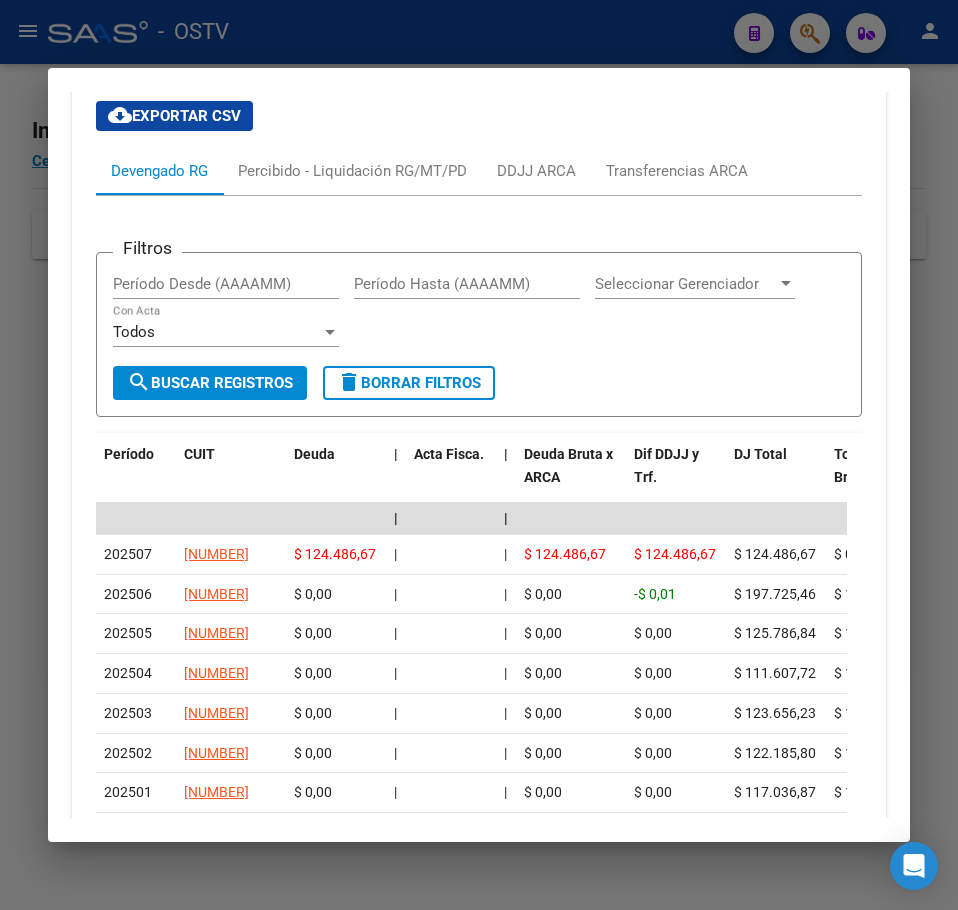 scroll, scrollTop: 1943, scrollLeft: 0, axis: vertical 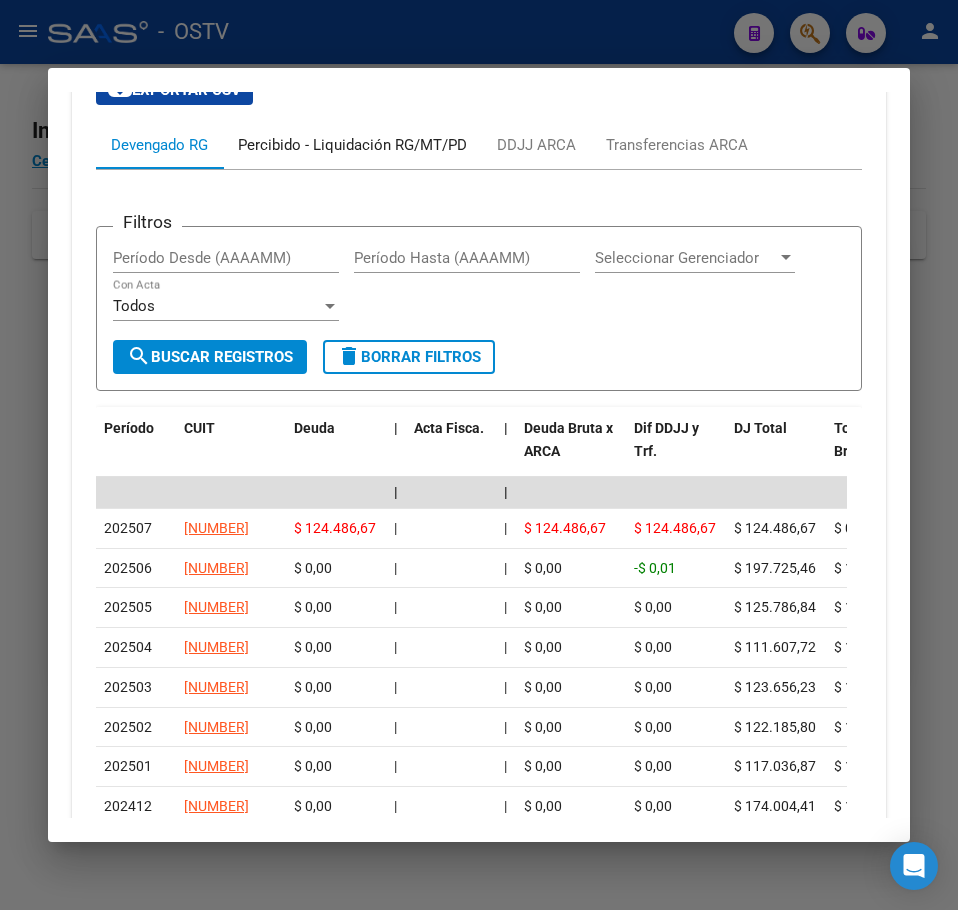click on "Percibido - Liquidación RG/MT/PD" at bounding box center (352, 145) 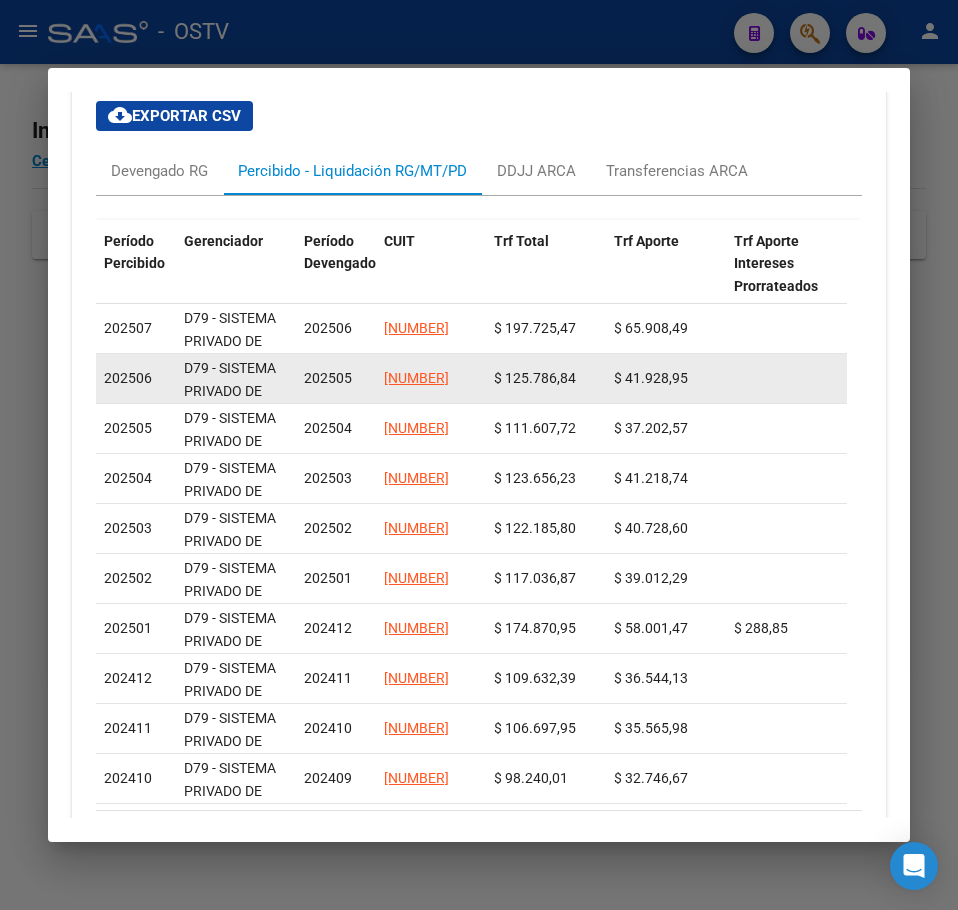scroll, scrollTop: 1943, scrollLeft: 0, axis: vertical 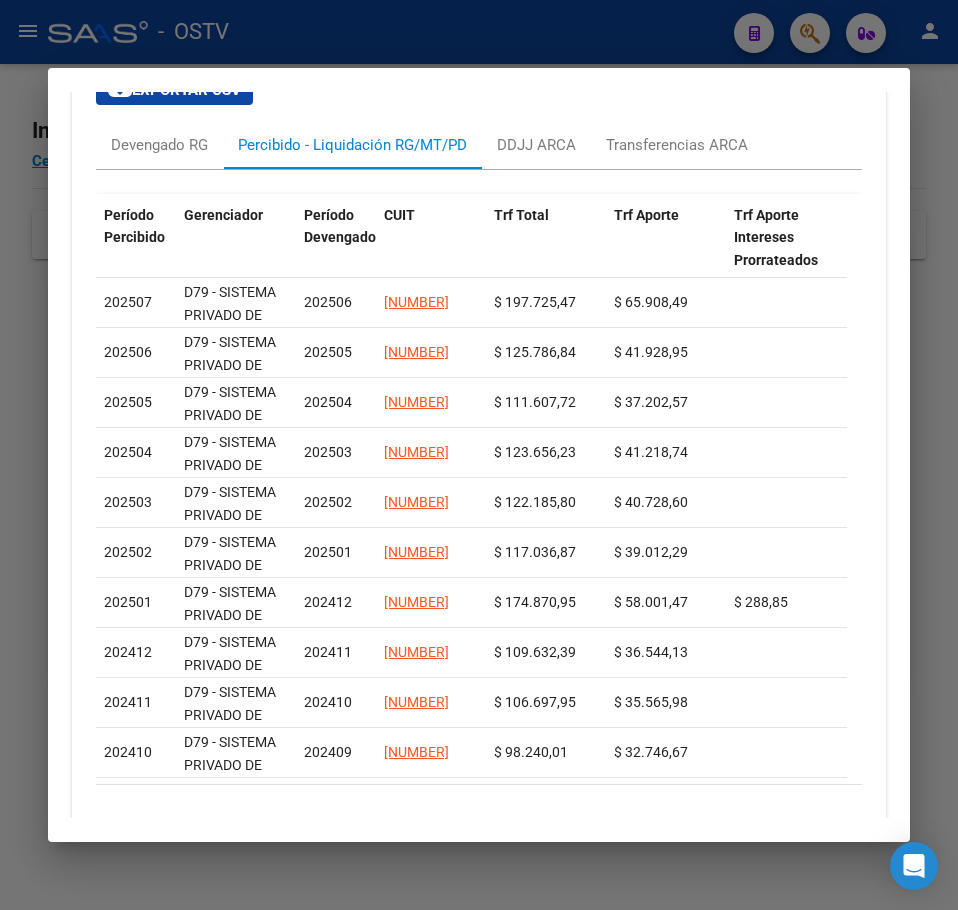 click at bounding box center (479, 455) 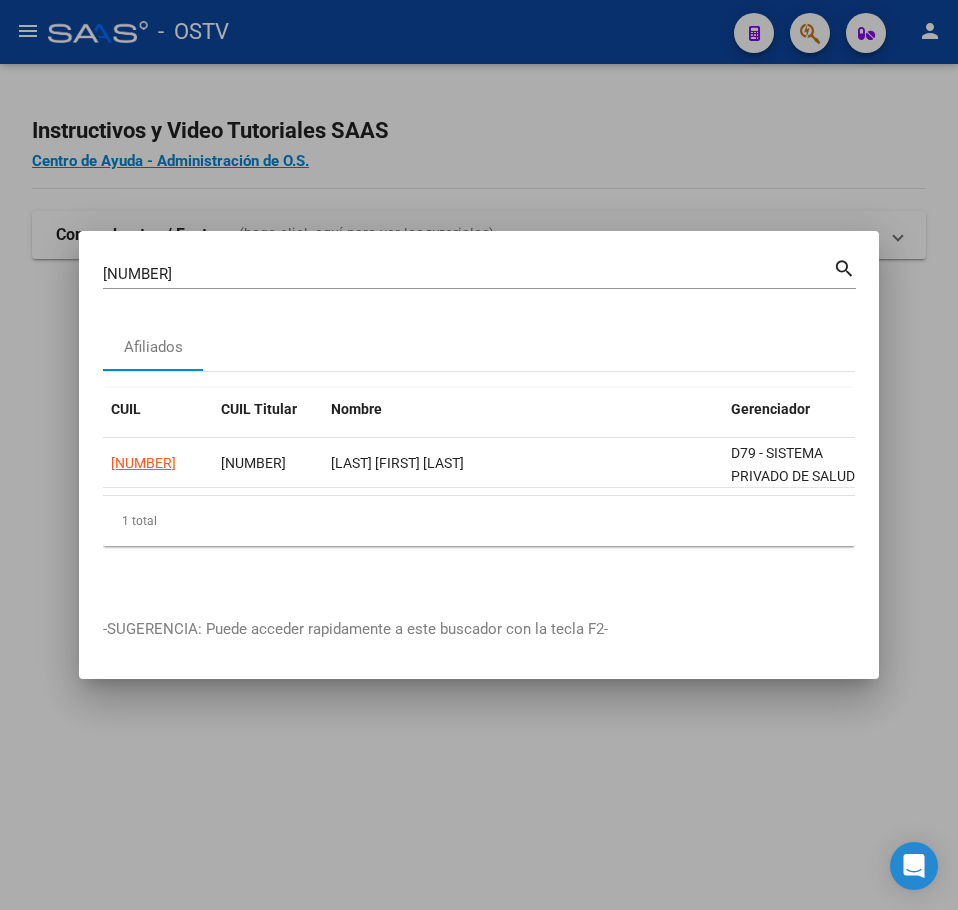 click on "[NUMBER]" at bounding box center [468, 274] 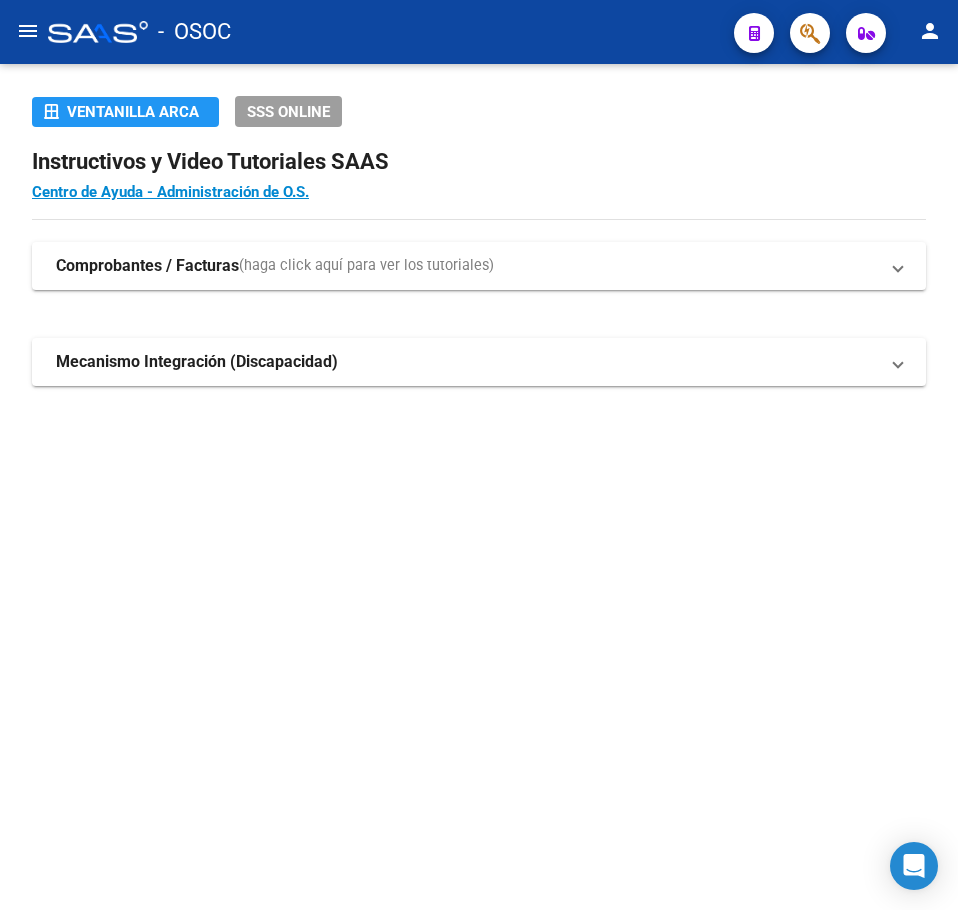 scroll, scrollTop: 0, scrollLeft: 0, axis: both 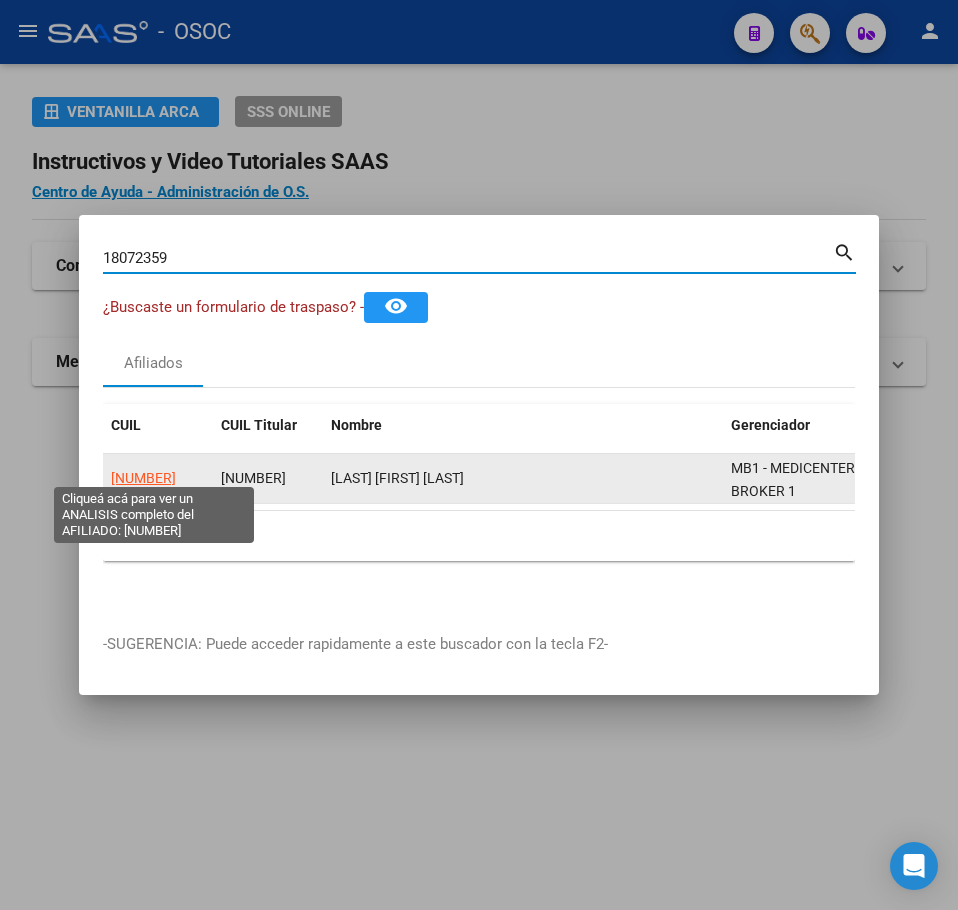 click on "20180723596" 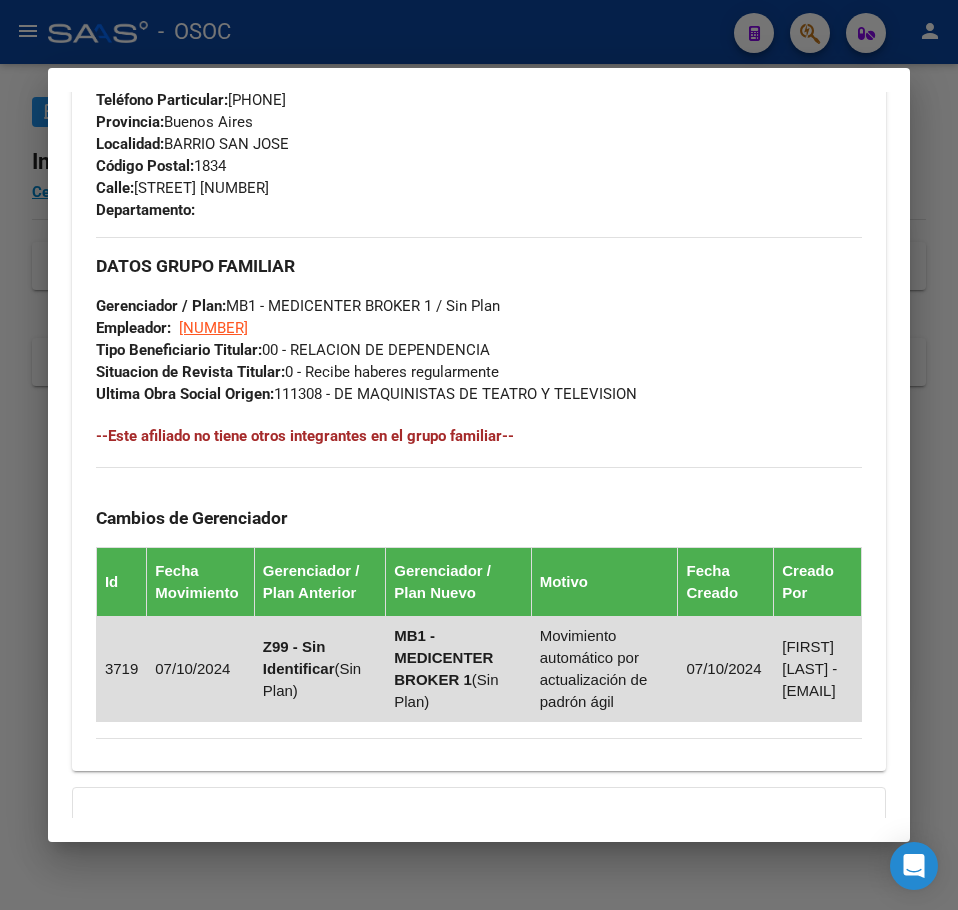 scroll, scrollTop: 1352, scrollLeft: 0, axis: vertical 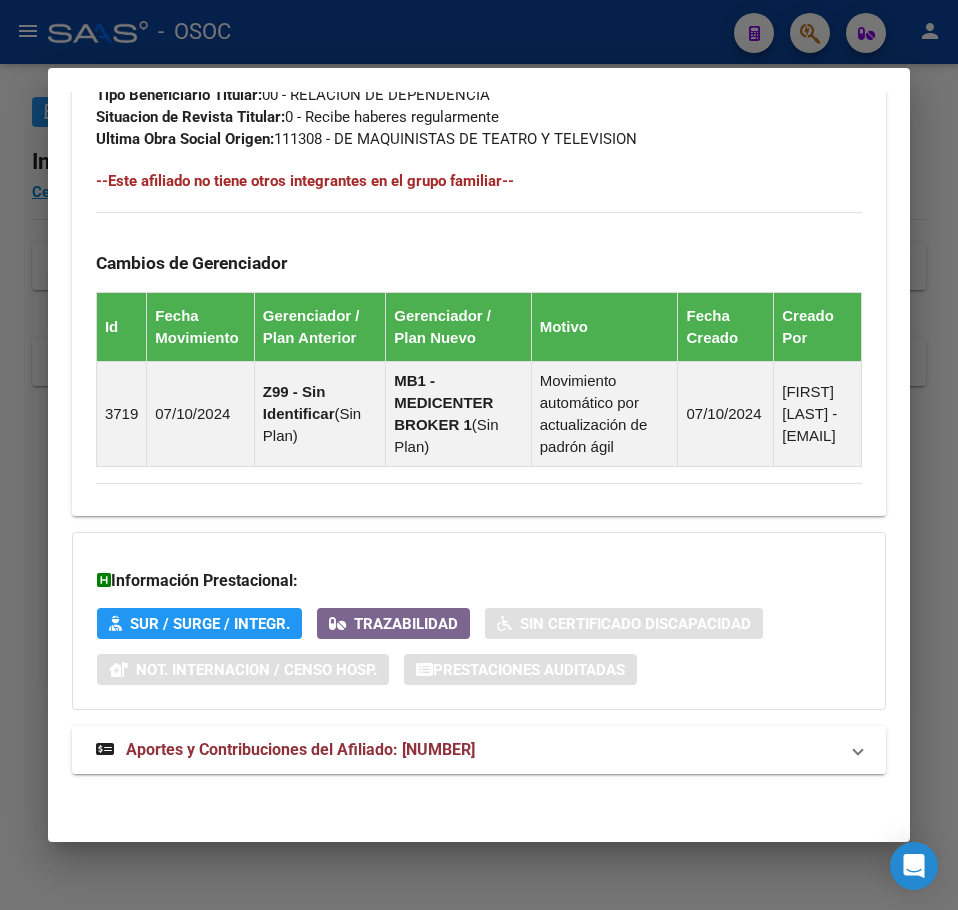 click on "Aportes y Contribuciones del Afiliado: 20180723596" at bounding box center (300, 749) 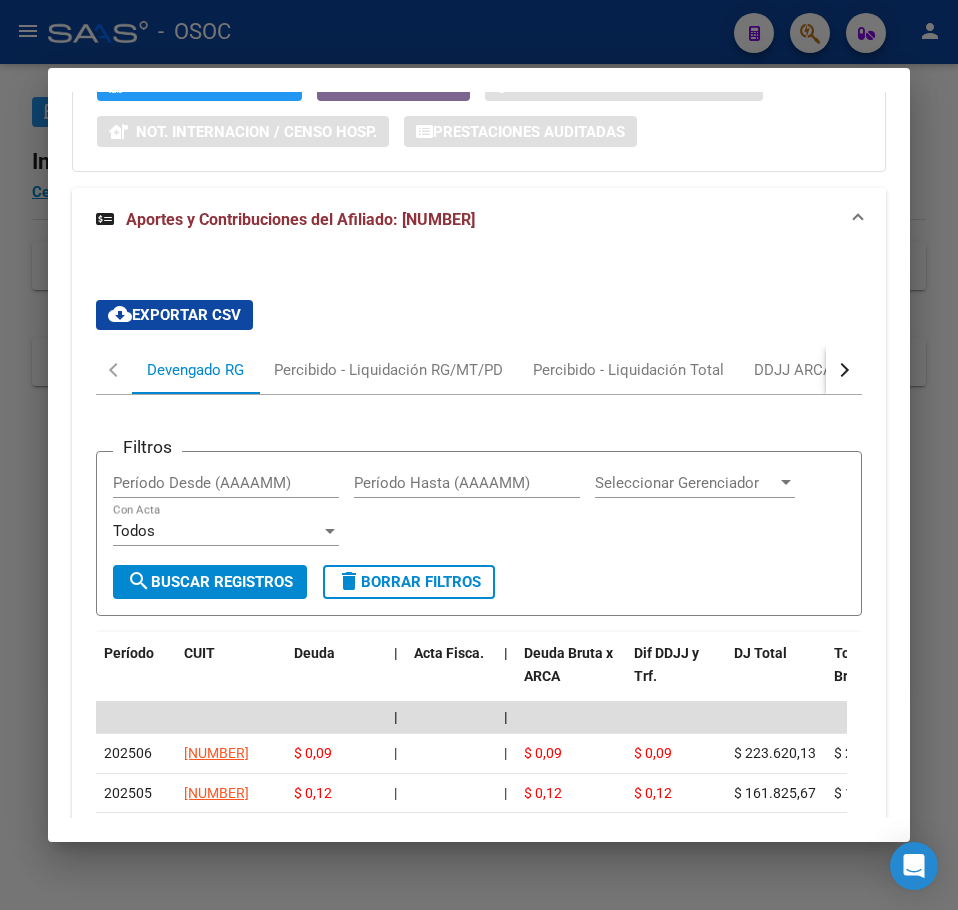 scroll, scrollTop: 1929, scrollLeft: 0, axis: vertical 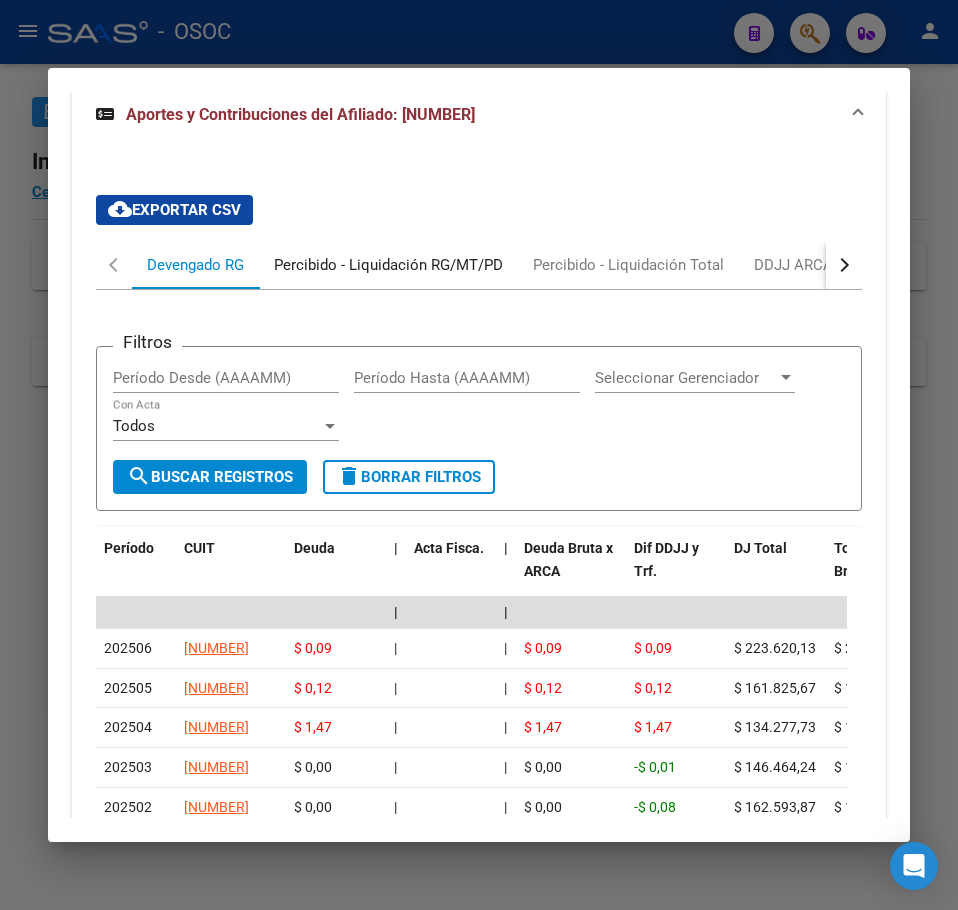 click on "Percibido - Liquidación RG/MT/PD" at bounding box center (388, 265) 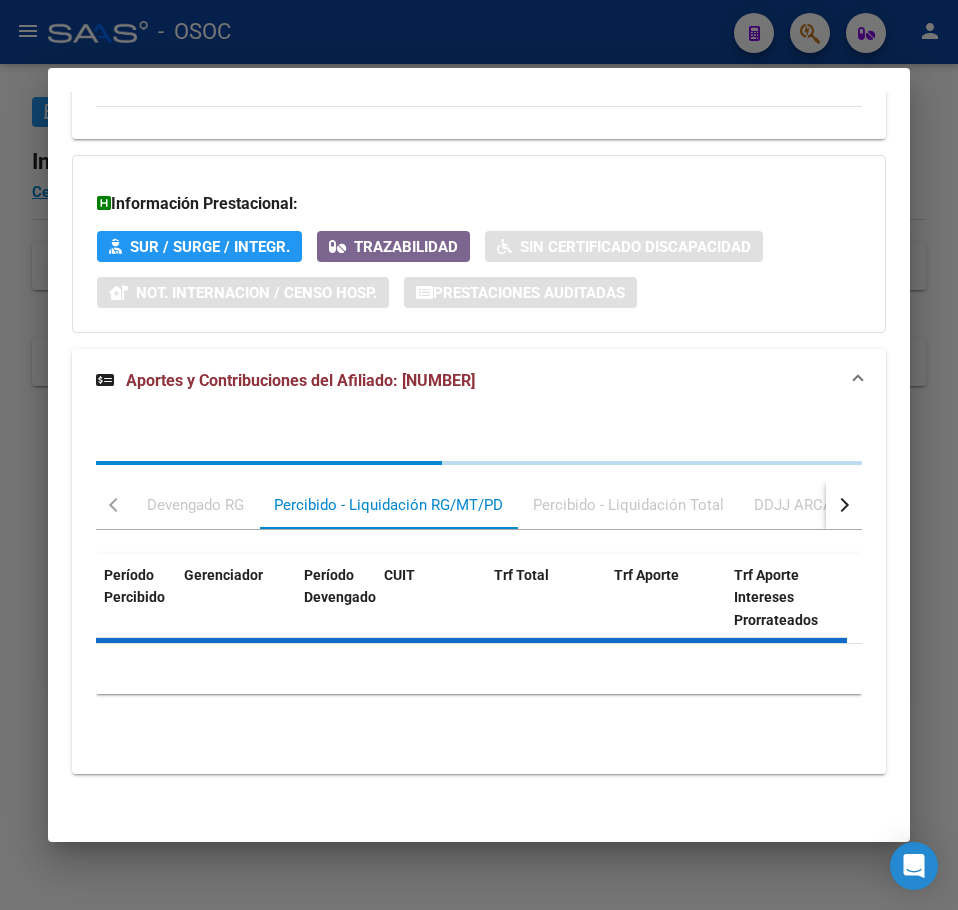 scroll, scrollTop: 1929, scrollLeft: 0, axis: vertical 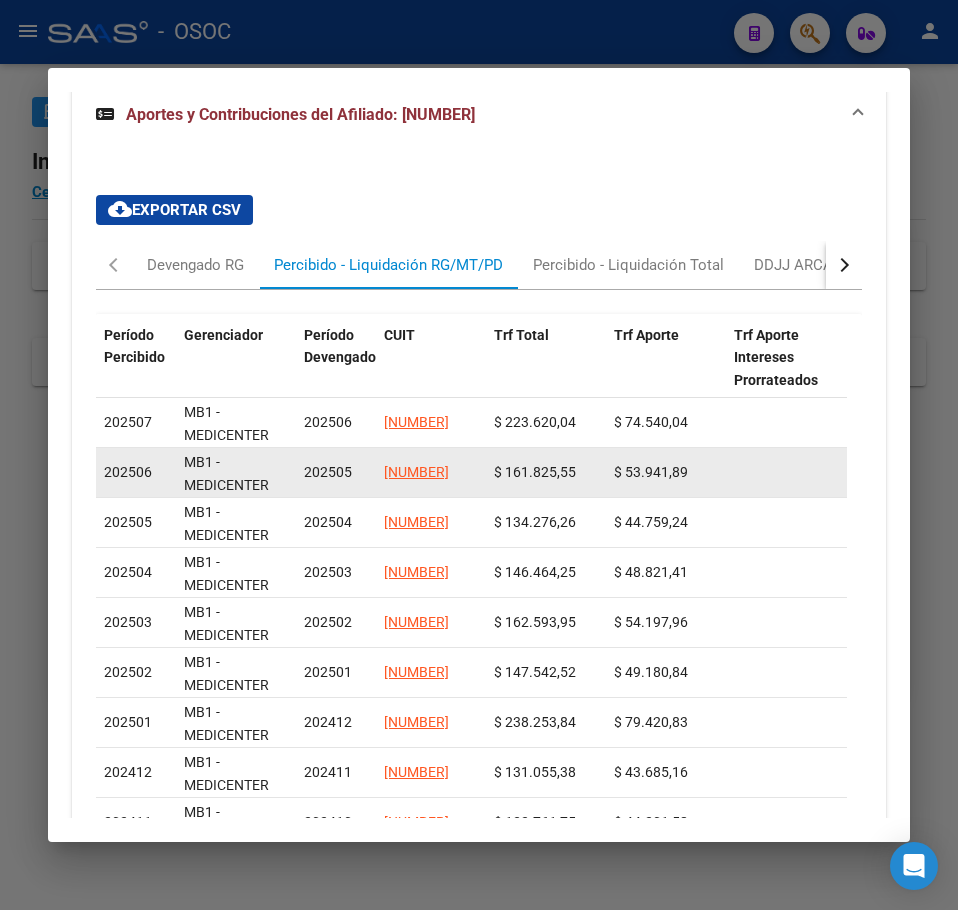 click on "$ 53.941,89" 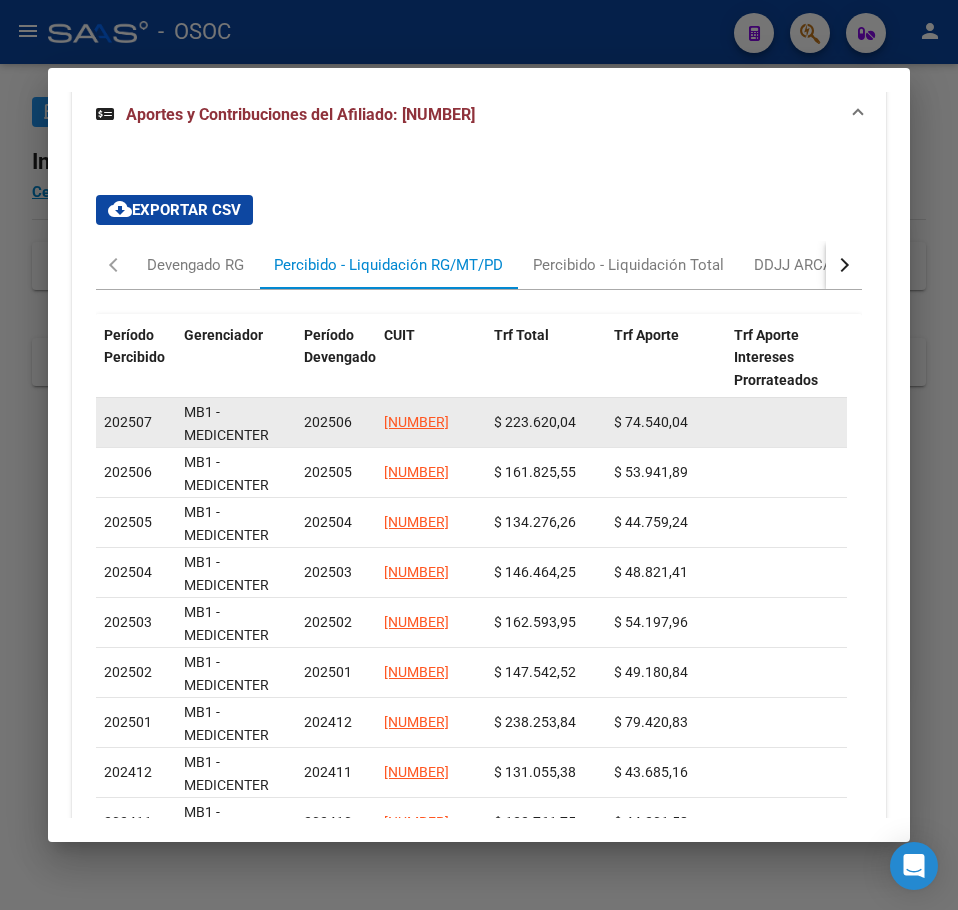 click on "$ 74.540,04" 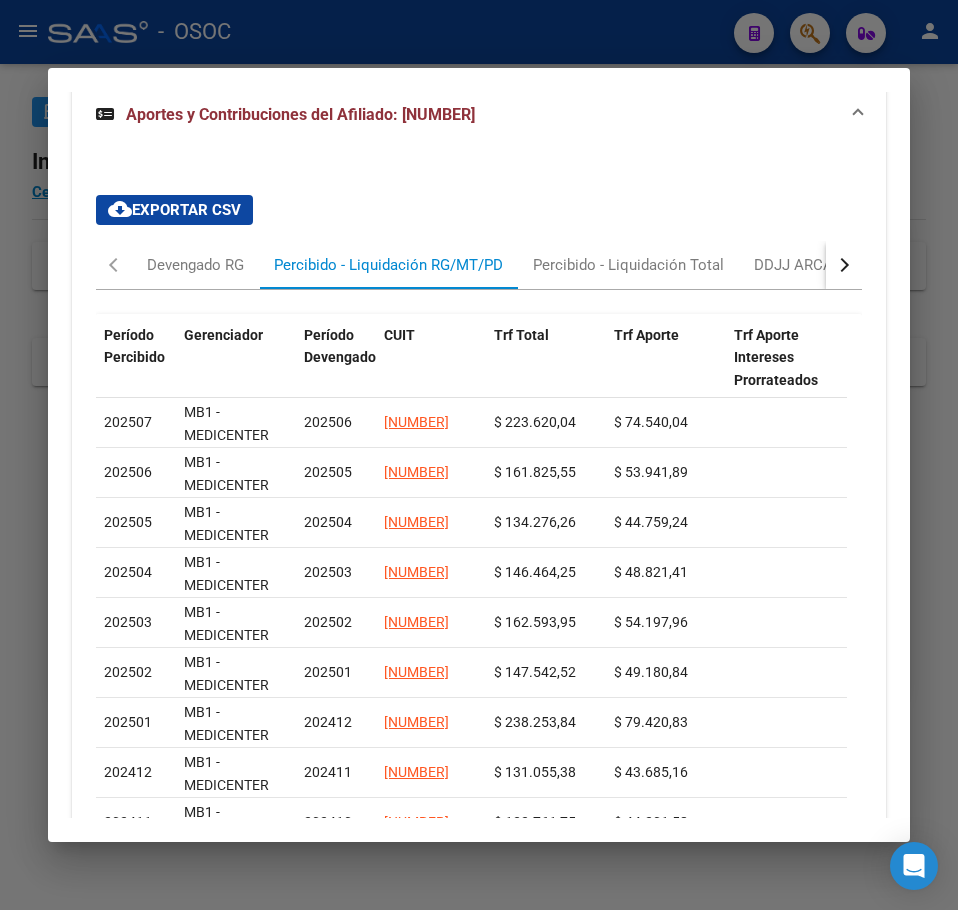 click at bounding box center [479, 455] 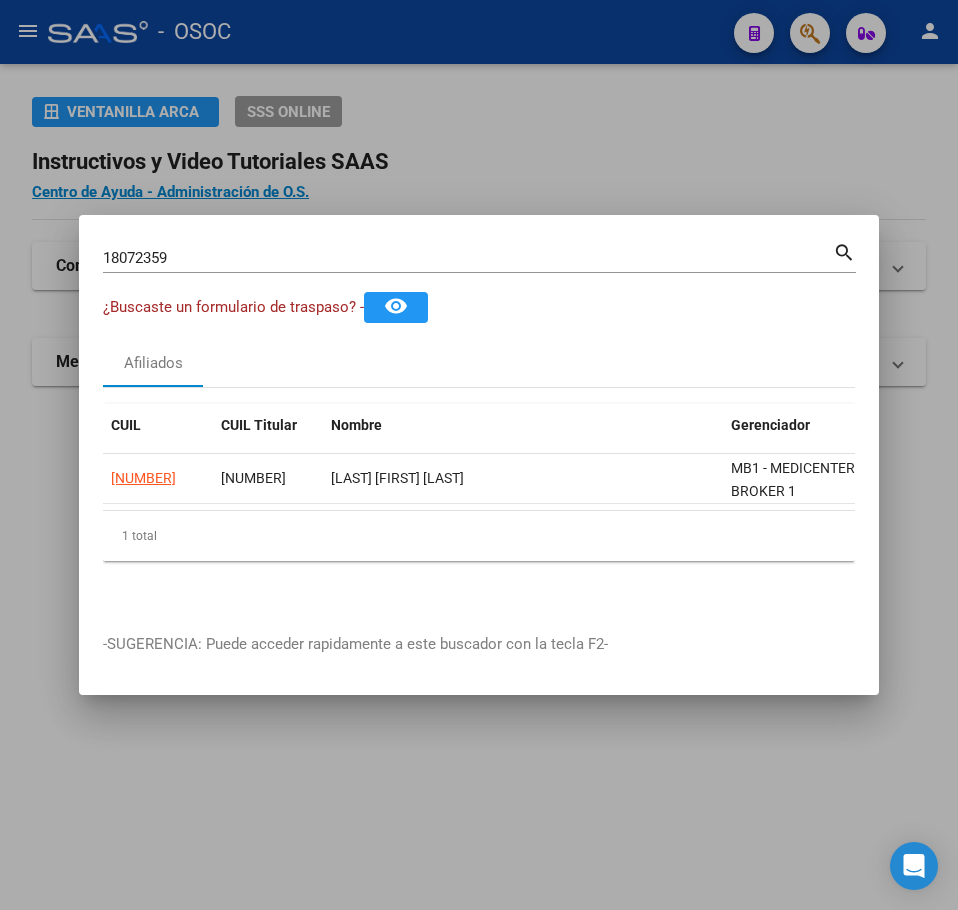 click on "¿Buscaste un formulario de traspaso? -" at bounding box center [233, 307] 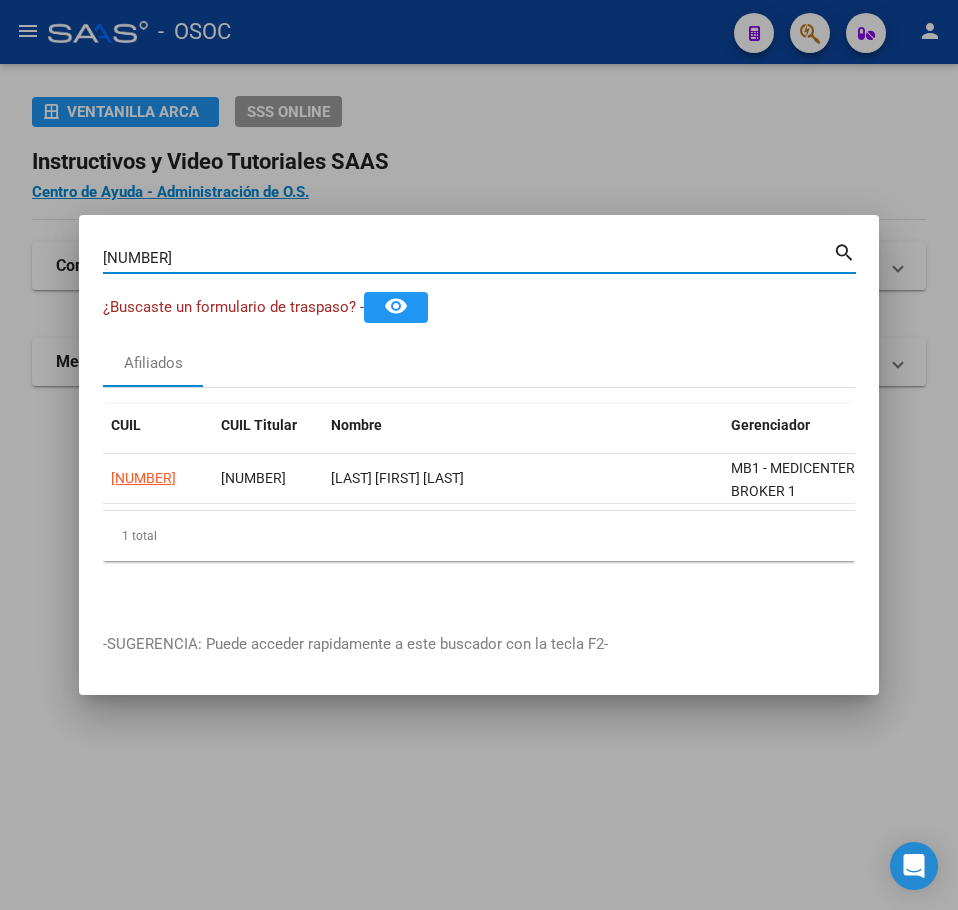 paste on "276127" 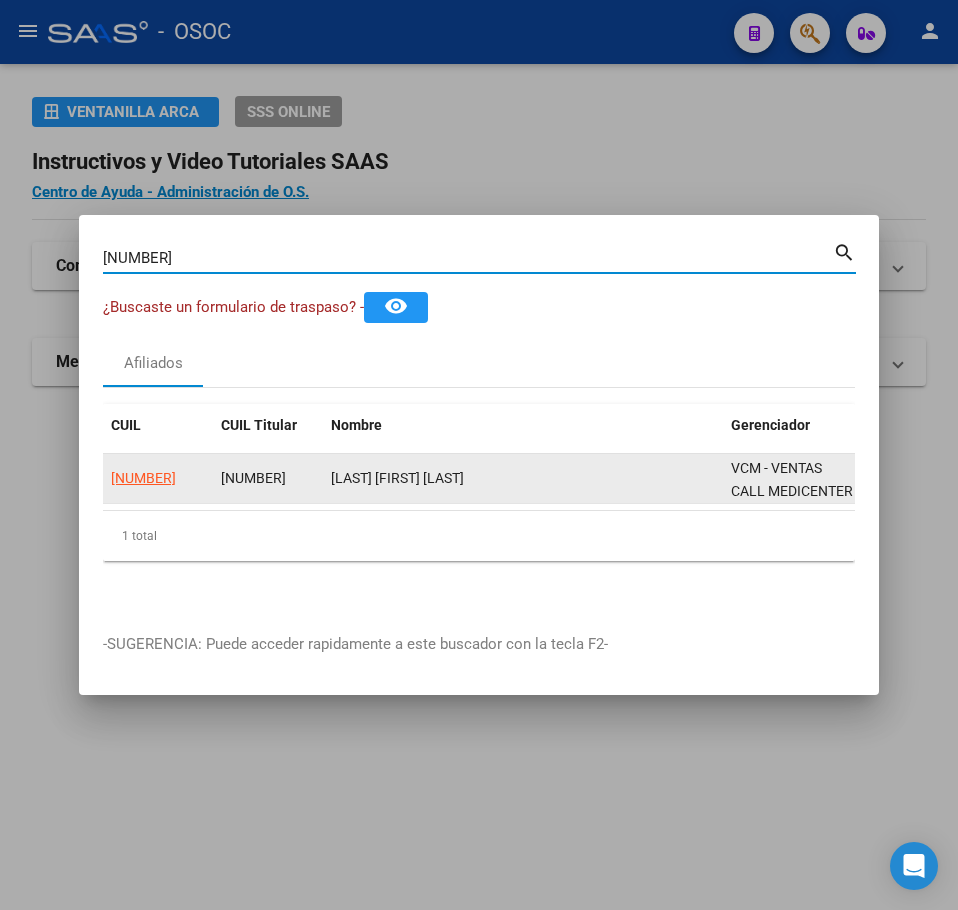 click on "20182761274" 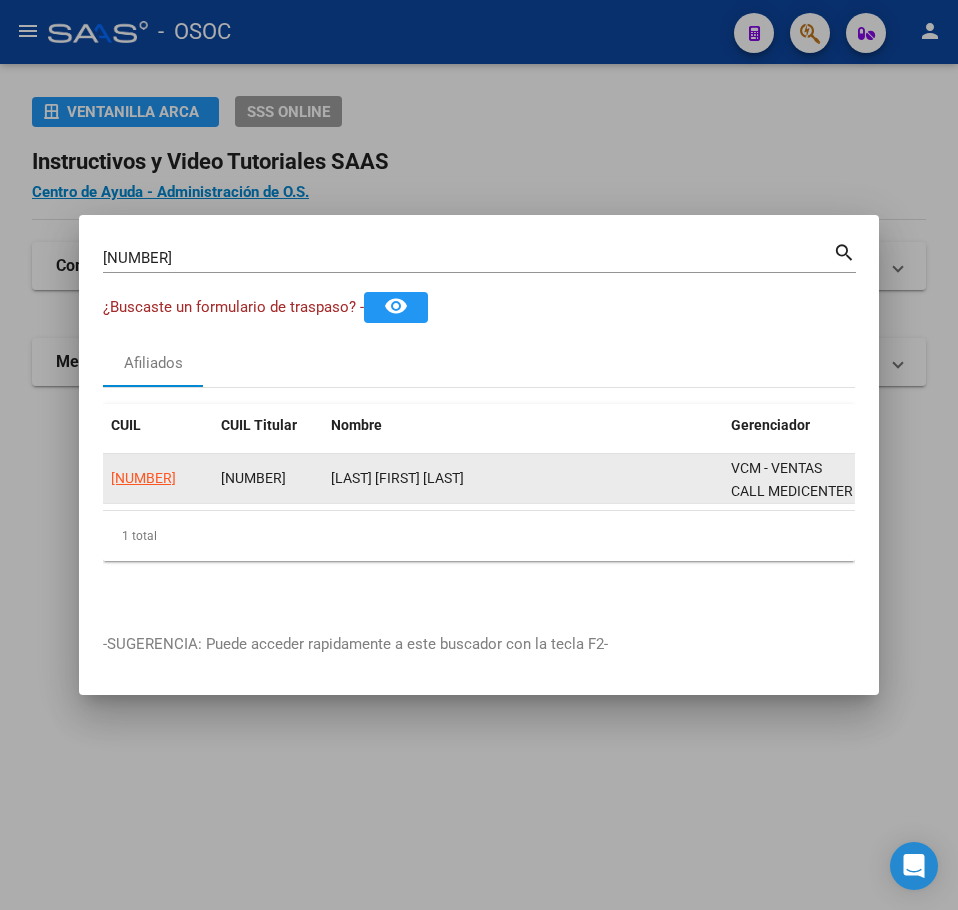 click on "20182761274" 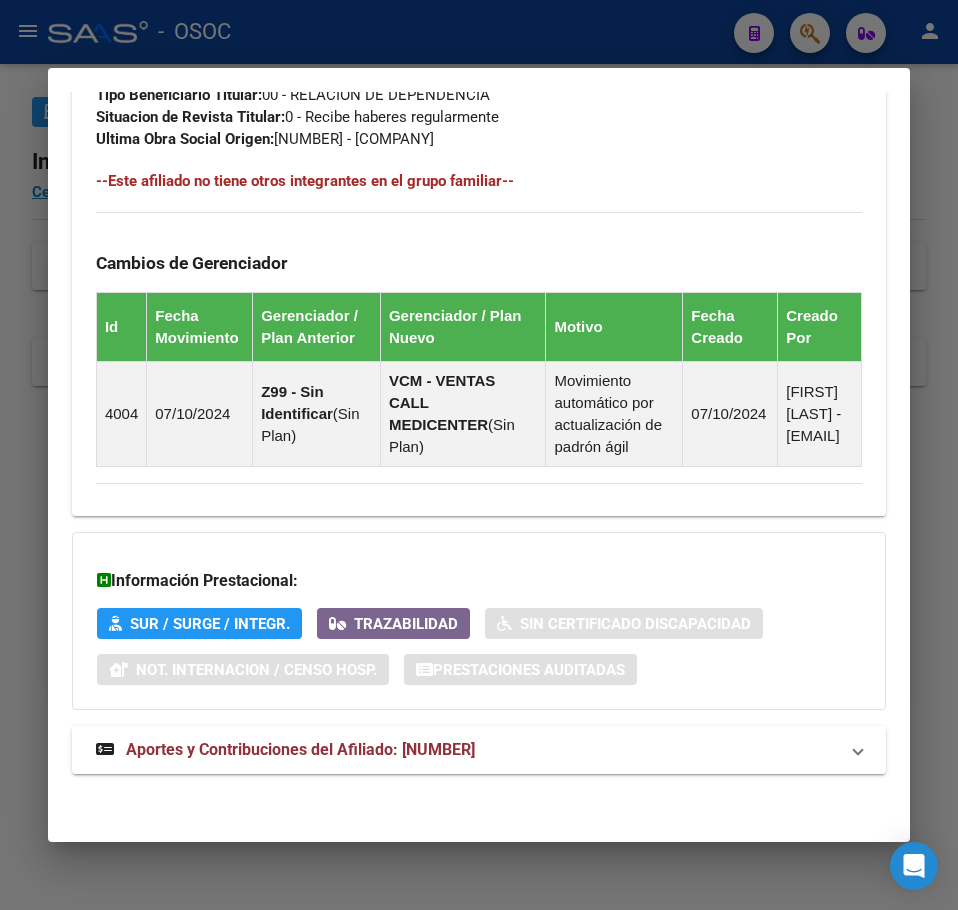 click on "Aportes y Contribuciones del Afiliado: 20182761274" at bounding box center [300, 749] 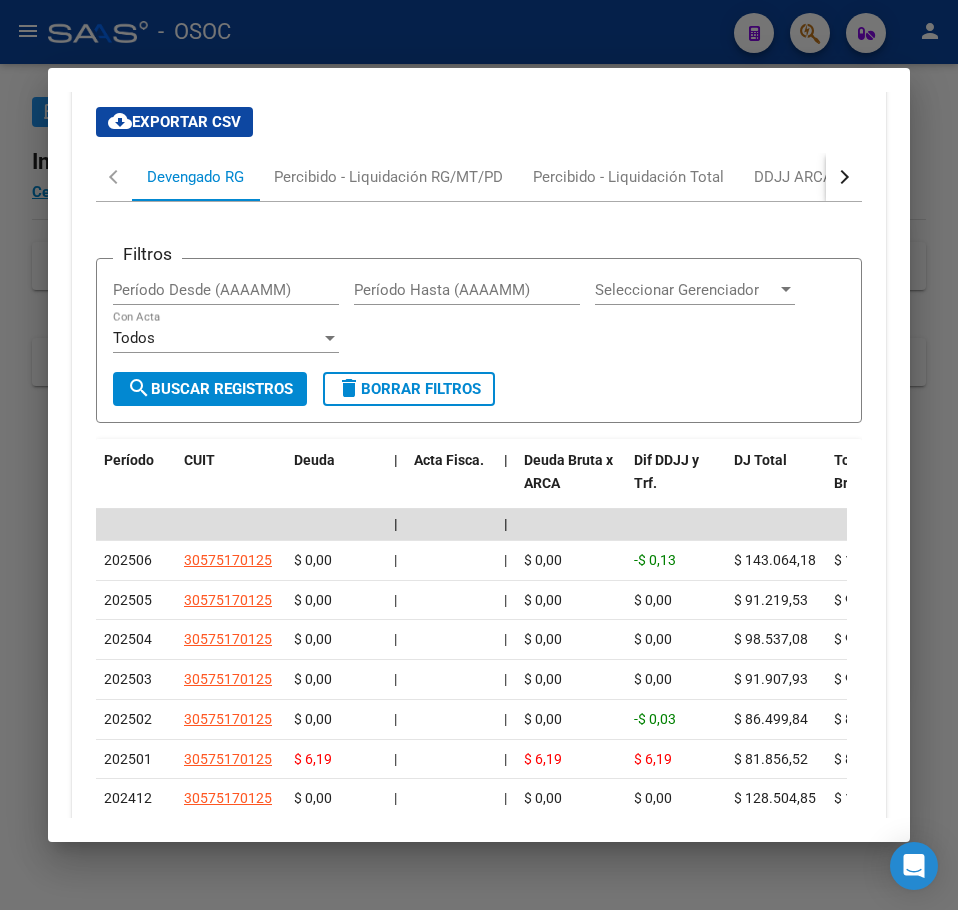 scroll, scrollTop: 2029, scrollLeft: 0, axis: vertical 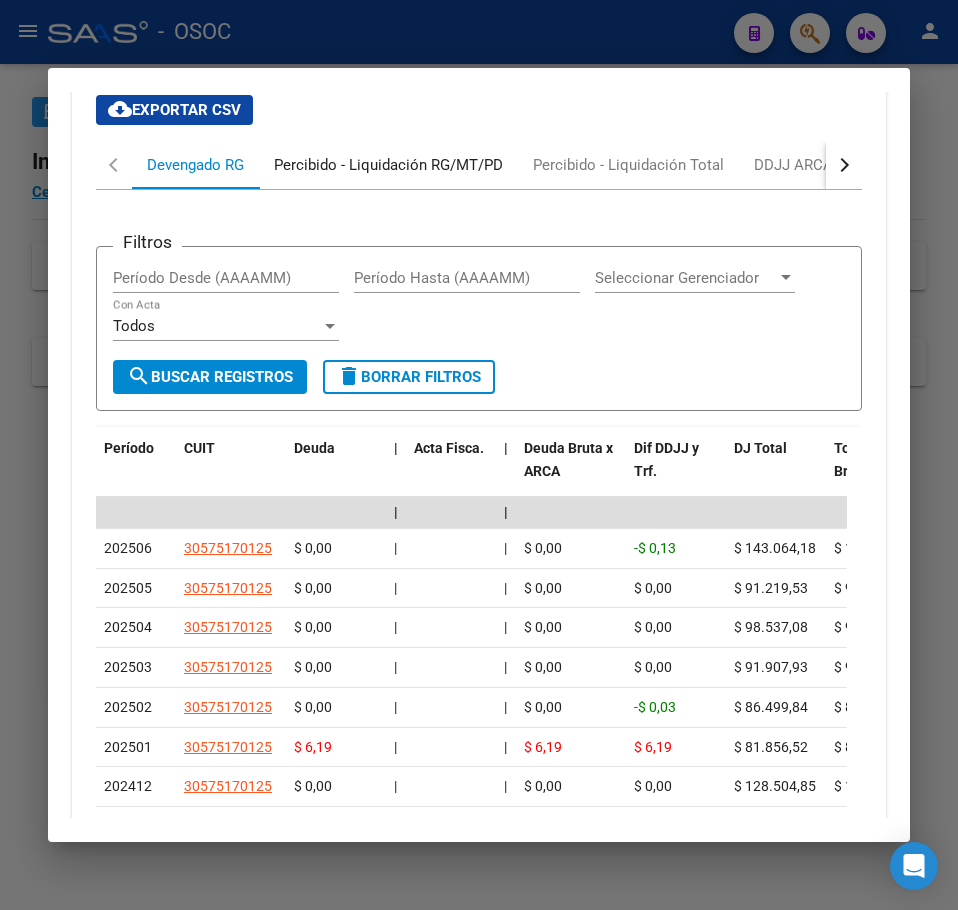 click on "Percibido - Liquidación RG/MT/PD" at bounding box center (388, 165) 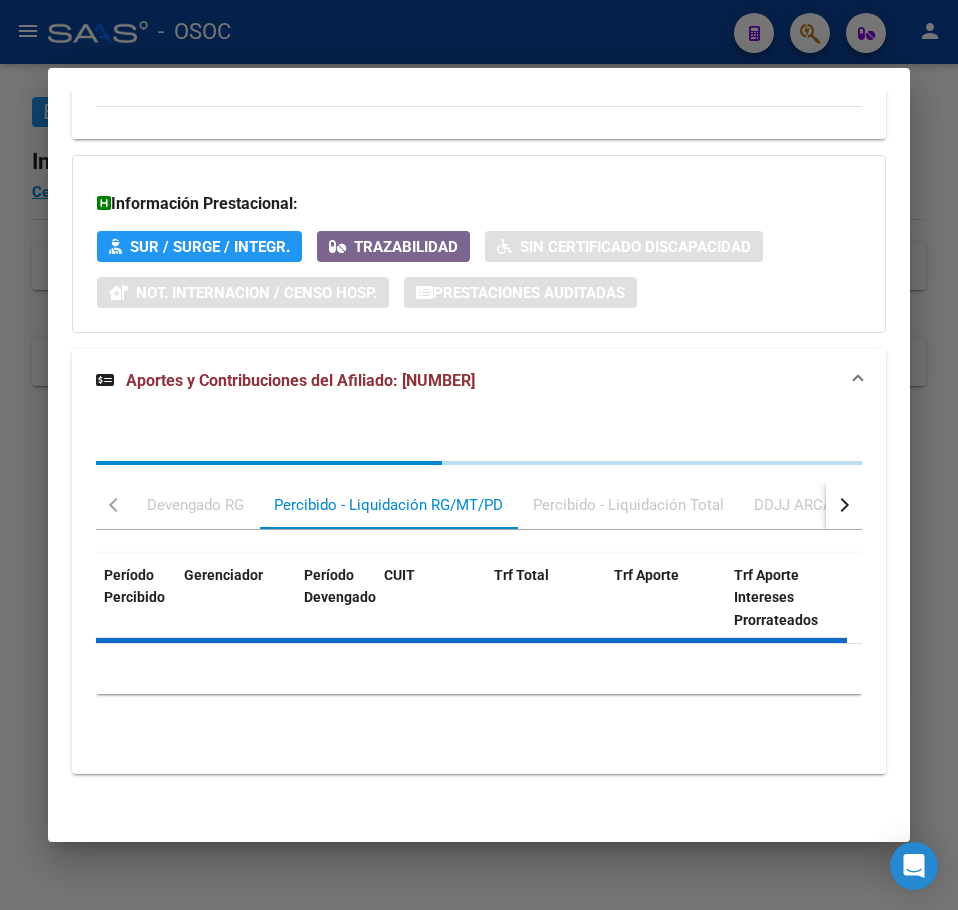 scroll, scrollTop: 2029, scrollLeft: 0, axis: vertical 